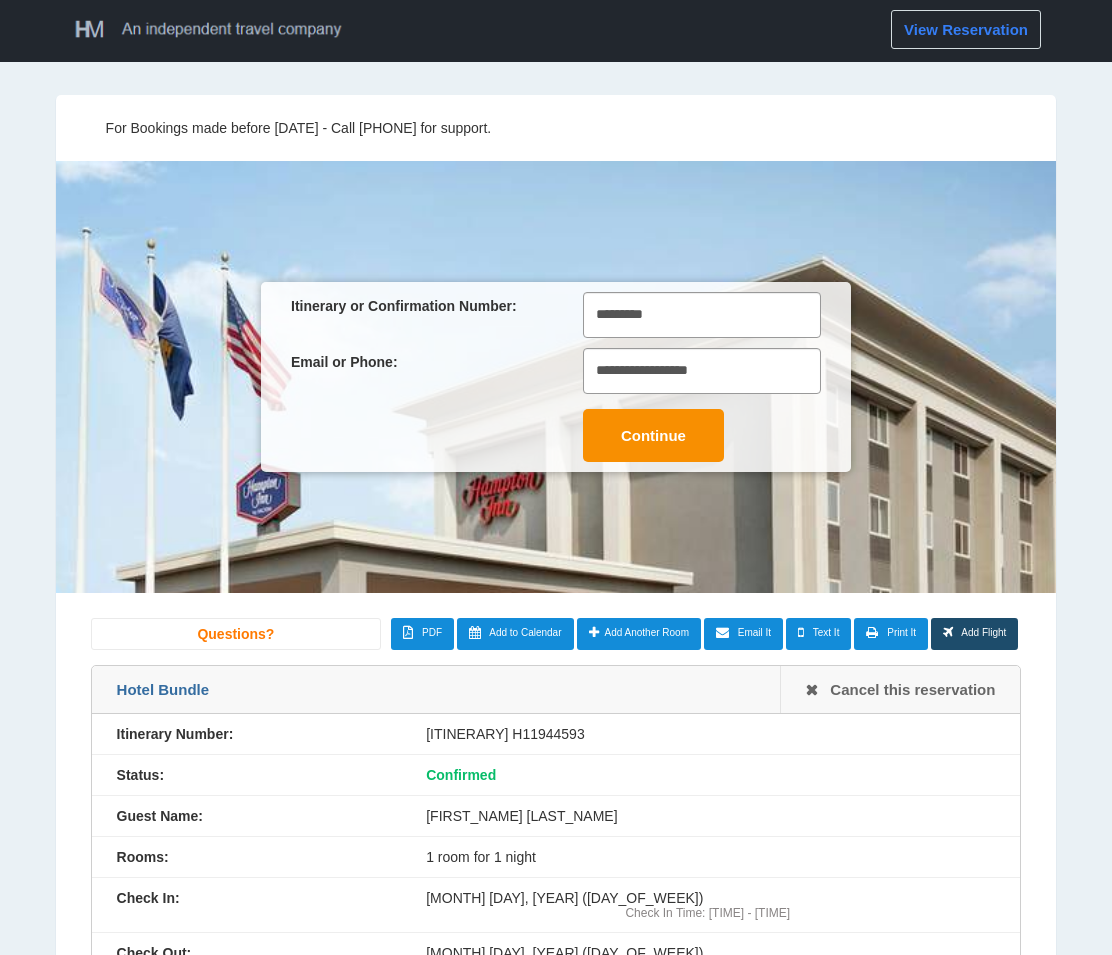 scroll, scrollTop: 594, scrollLeft: 0, axis: vertical 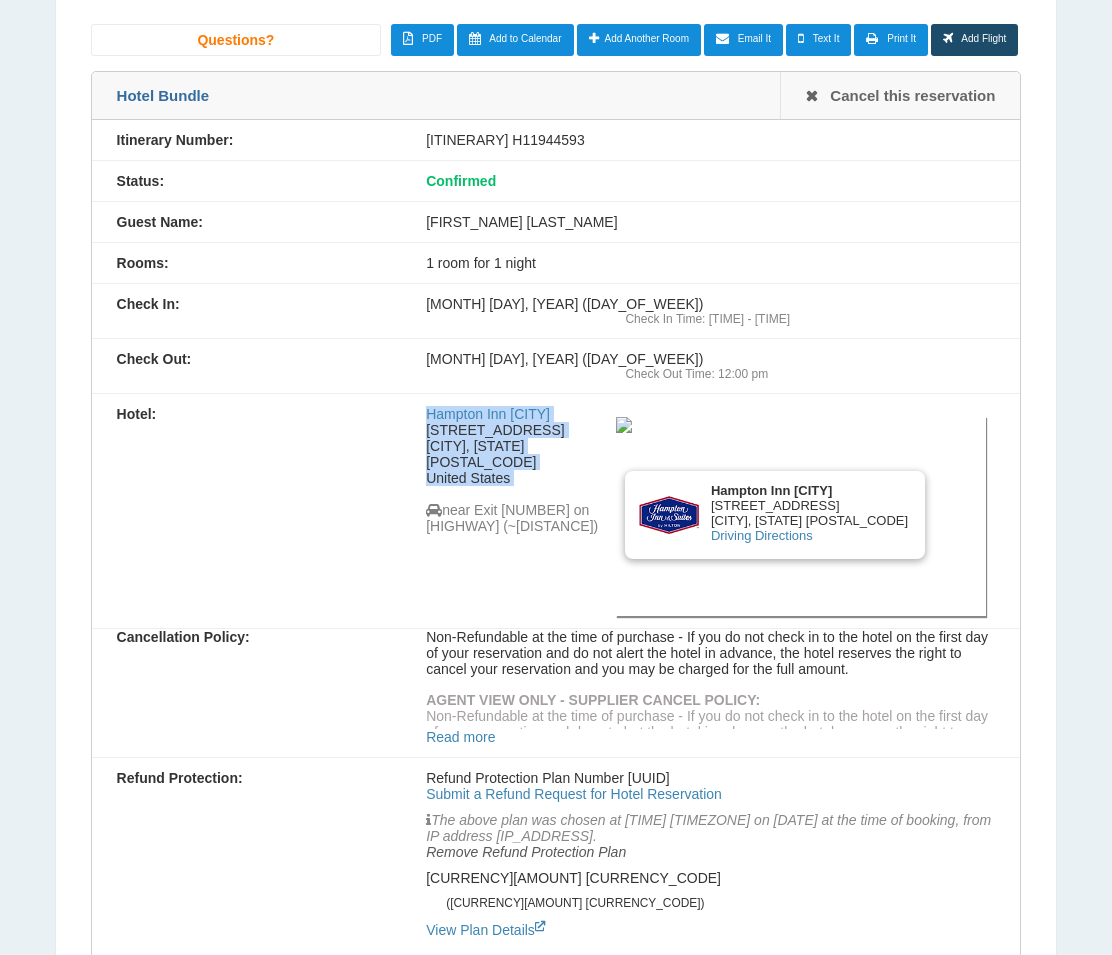 drag, startPoint x: 553, startPoint y: 444, endPoint x: 402, endPoint y: 393, distance: 159.38005 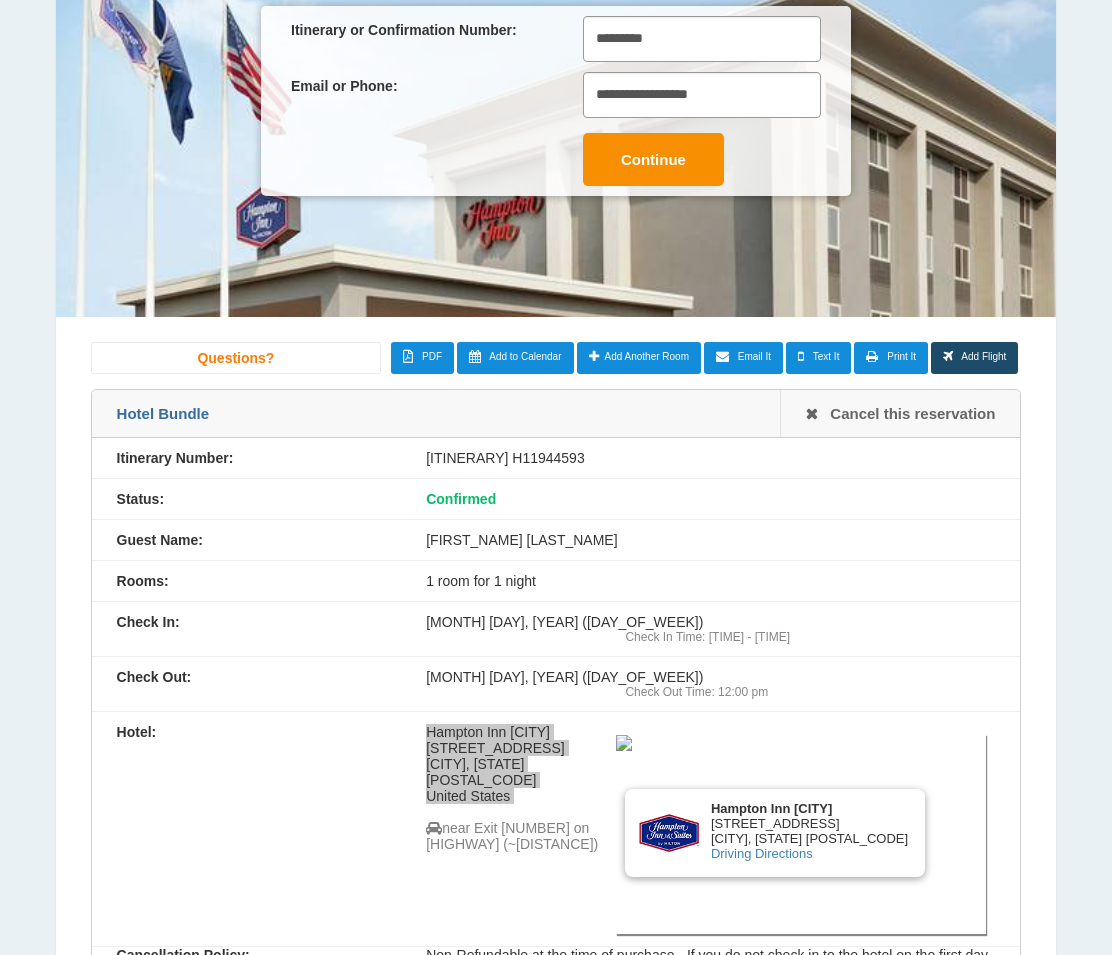 scroll, scrollTop: 0, scrollLeft: 0, axis: both 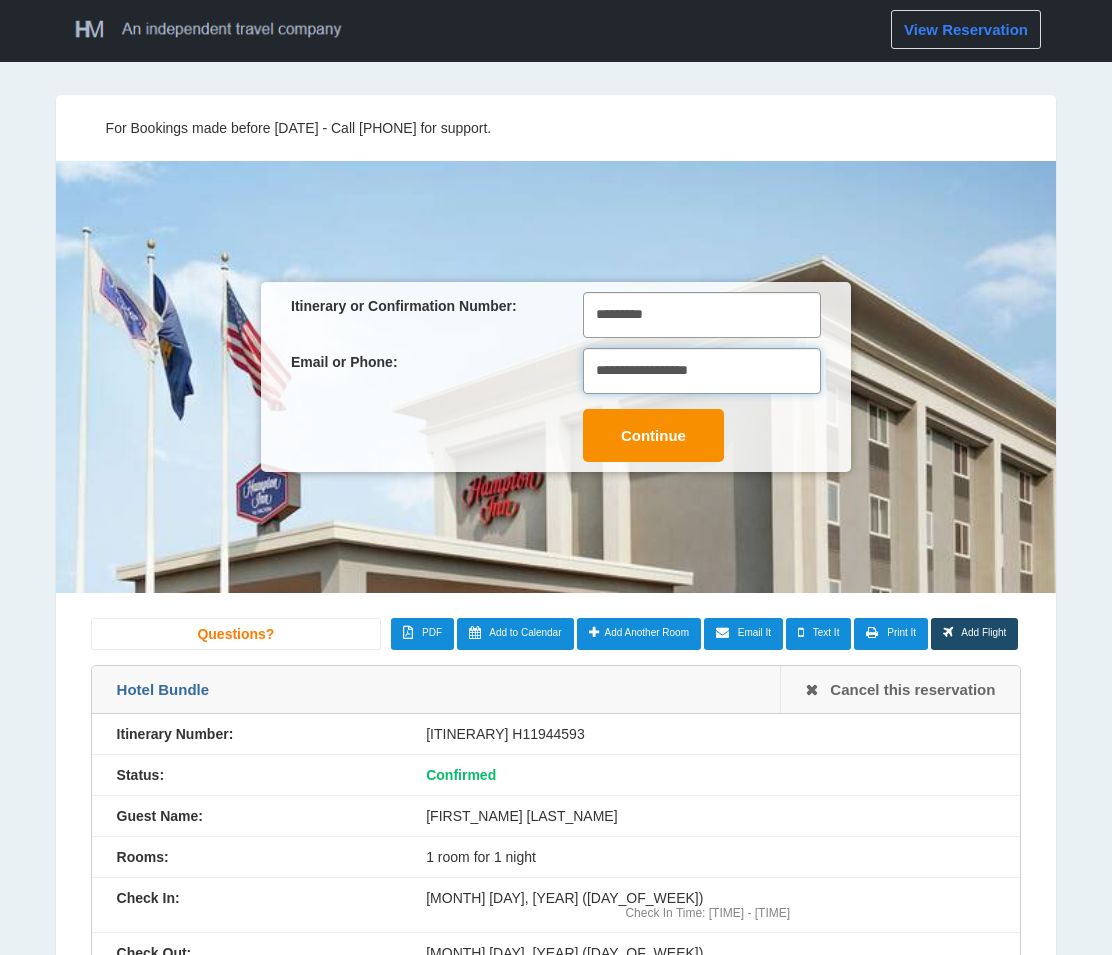 click on "**********" at bounding box center [702, 371] 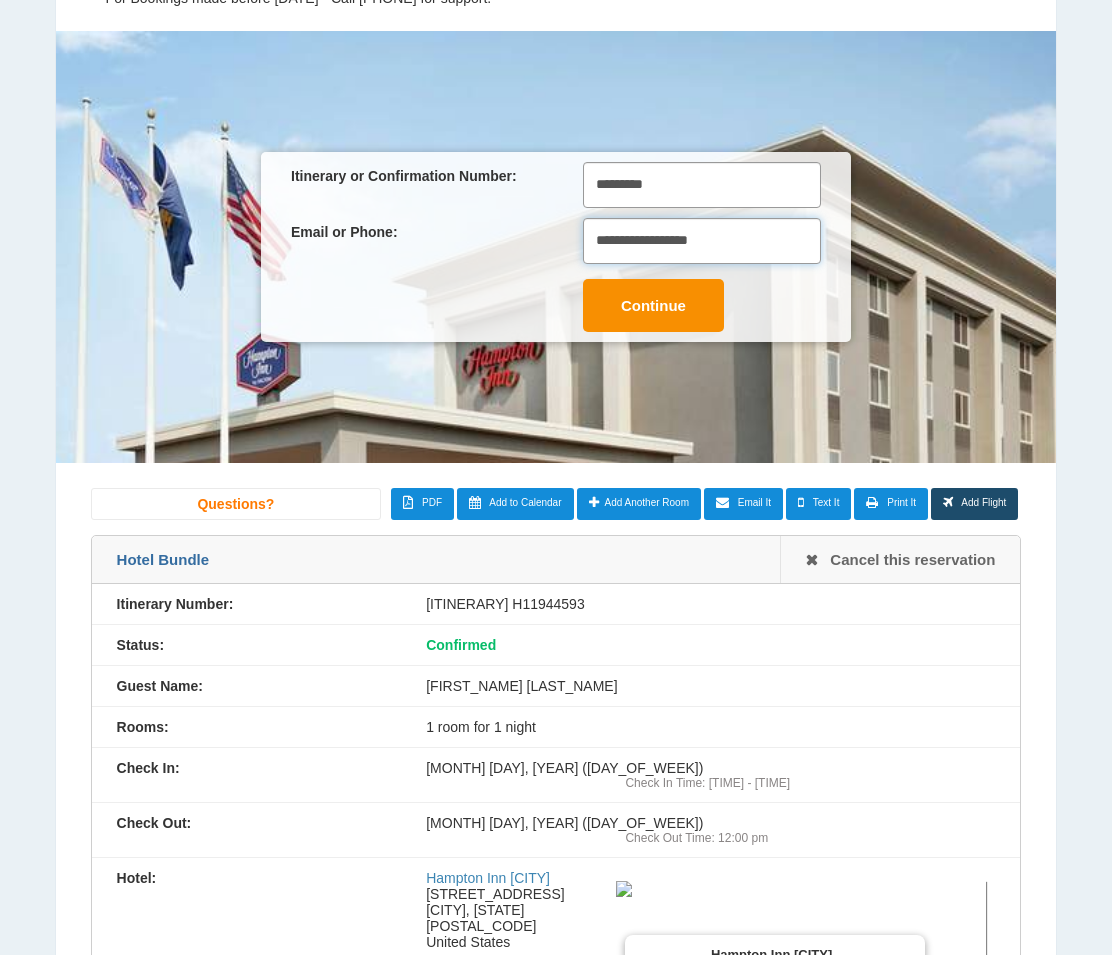 scroll, scrollTop: 240, scrollLeft: 0, axis: vertical 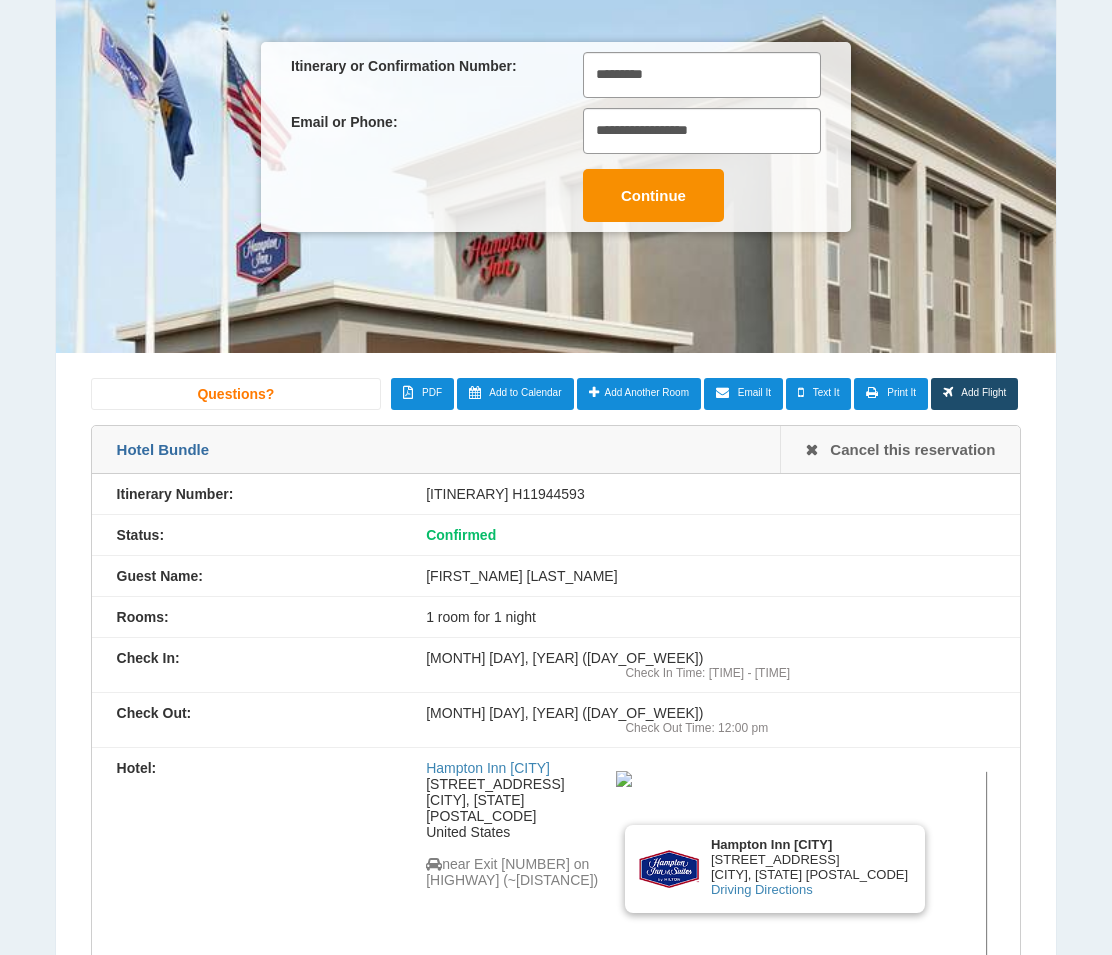 drag, startPoint x: 410, startPoint y: 582, endPoint x: 739, endPoint y: 579, distance: 329.01367 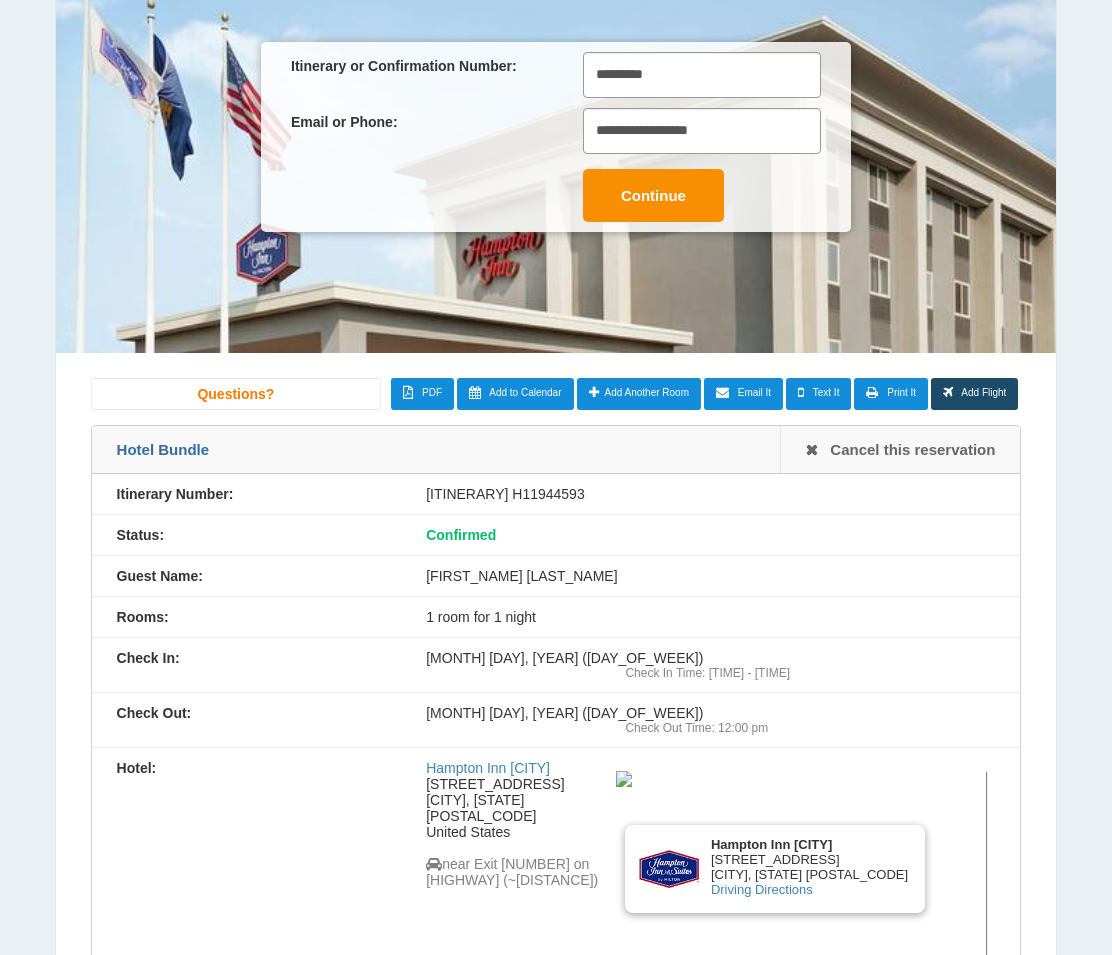 click on "Check In:                                                                                                             [MONTH] [DAY], [YEAR] ([DAY_OF_WEEK])                                                        Check In Time: [TIME] - [TIME]" at bounding box center [556, 665] 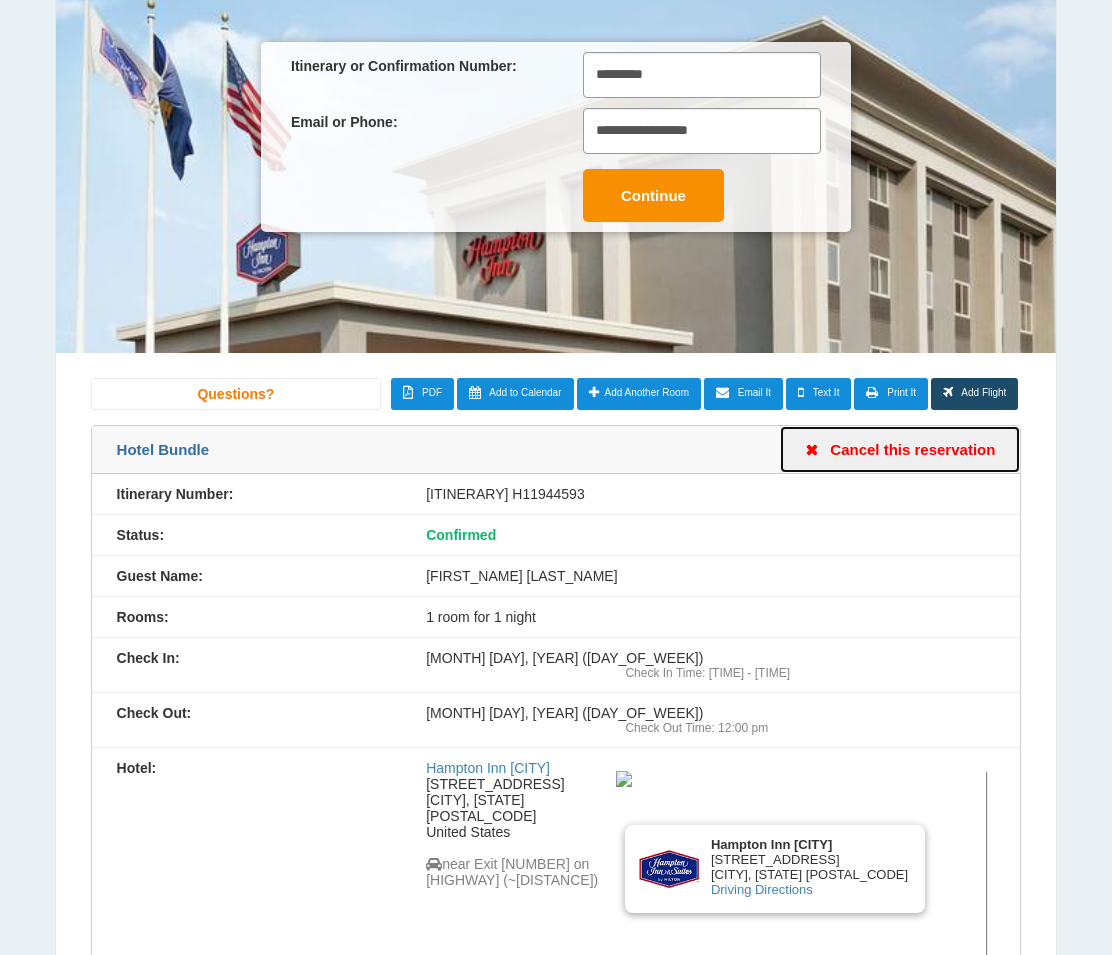 click on "Cancel this reservation" at bounding box center (900, 449) 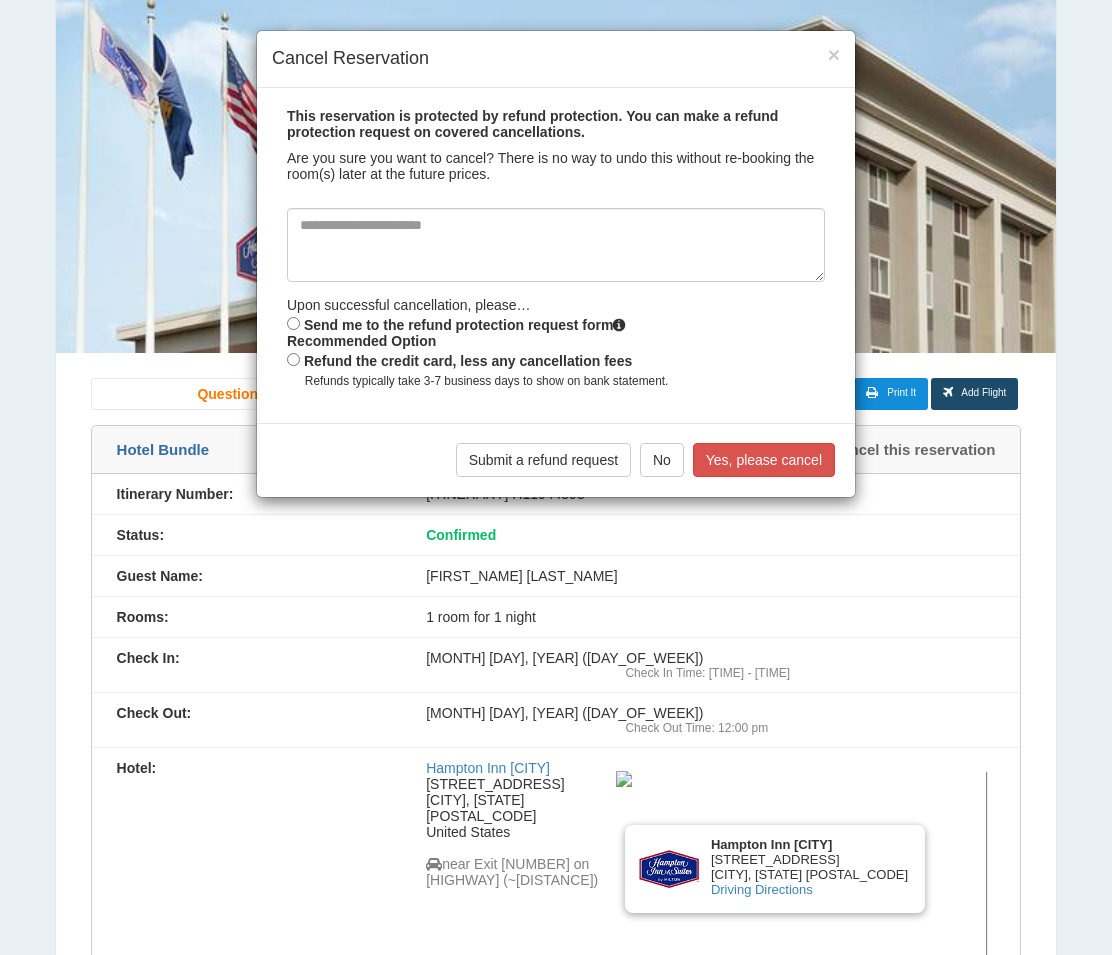 click on "Refund the credit card, less any cancellation fees" at bounding box center [468, 361] 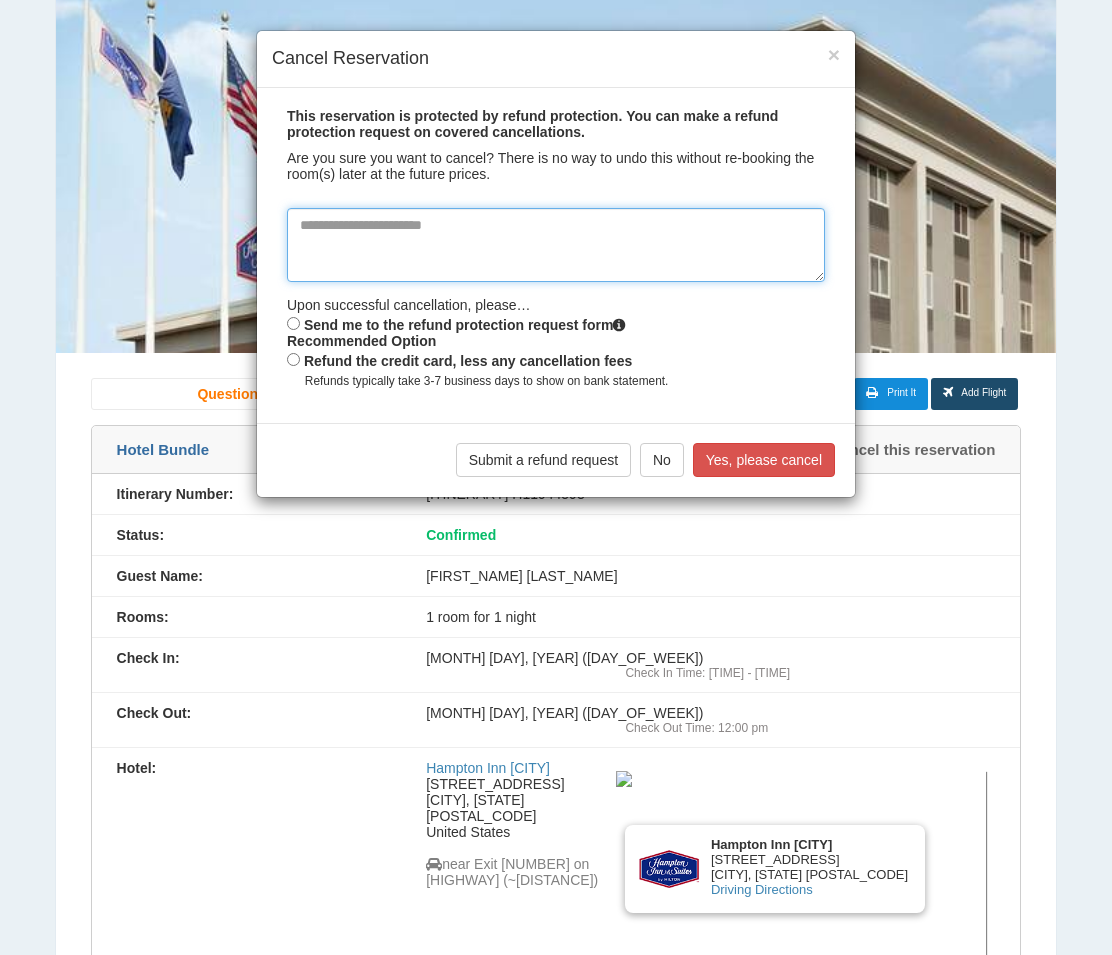 click at bounding box center [556, 245] 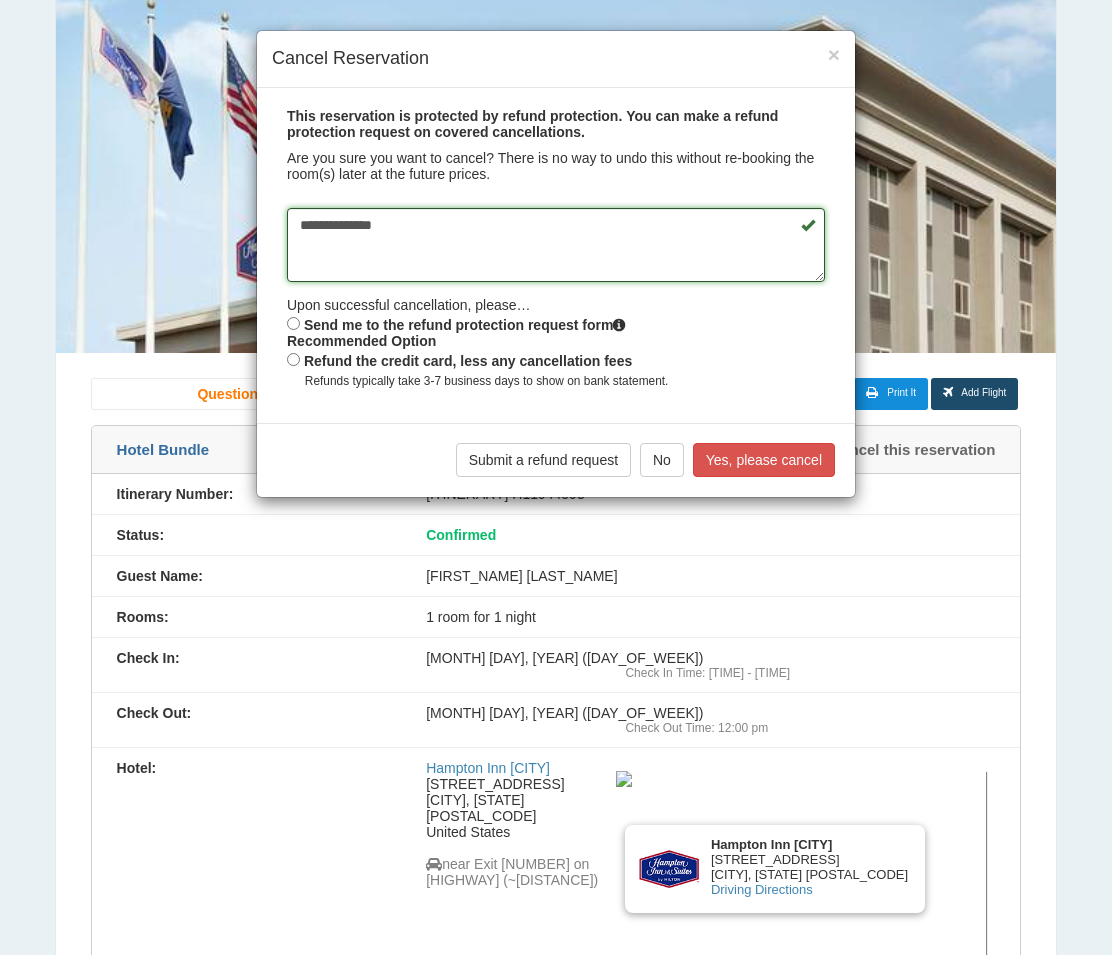type on "**********" 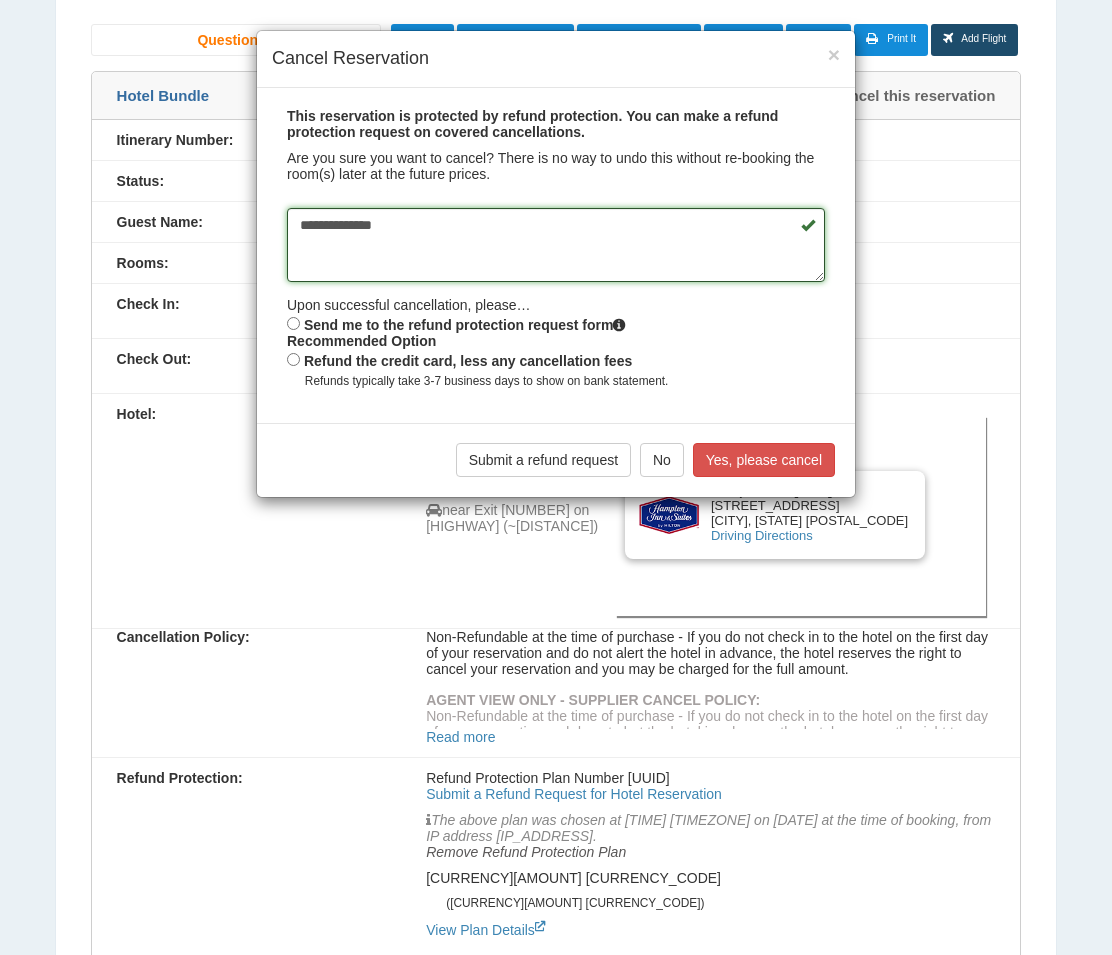 scroll, scrollTop: 600, scrollLeft: 0, axis: vertical 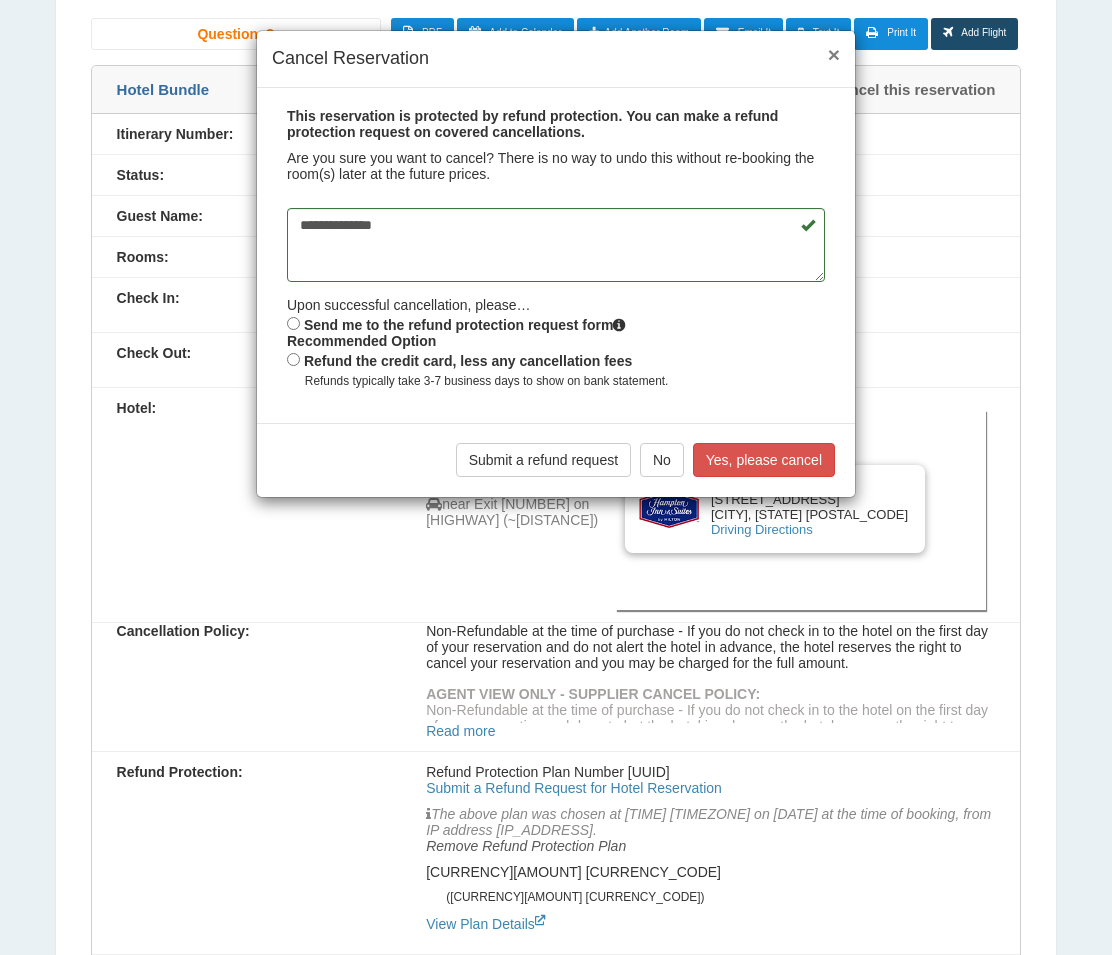 click on "×" at bounding box center [834, 54] 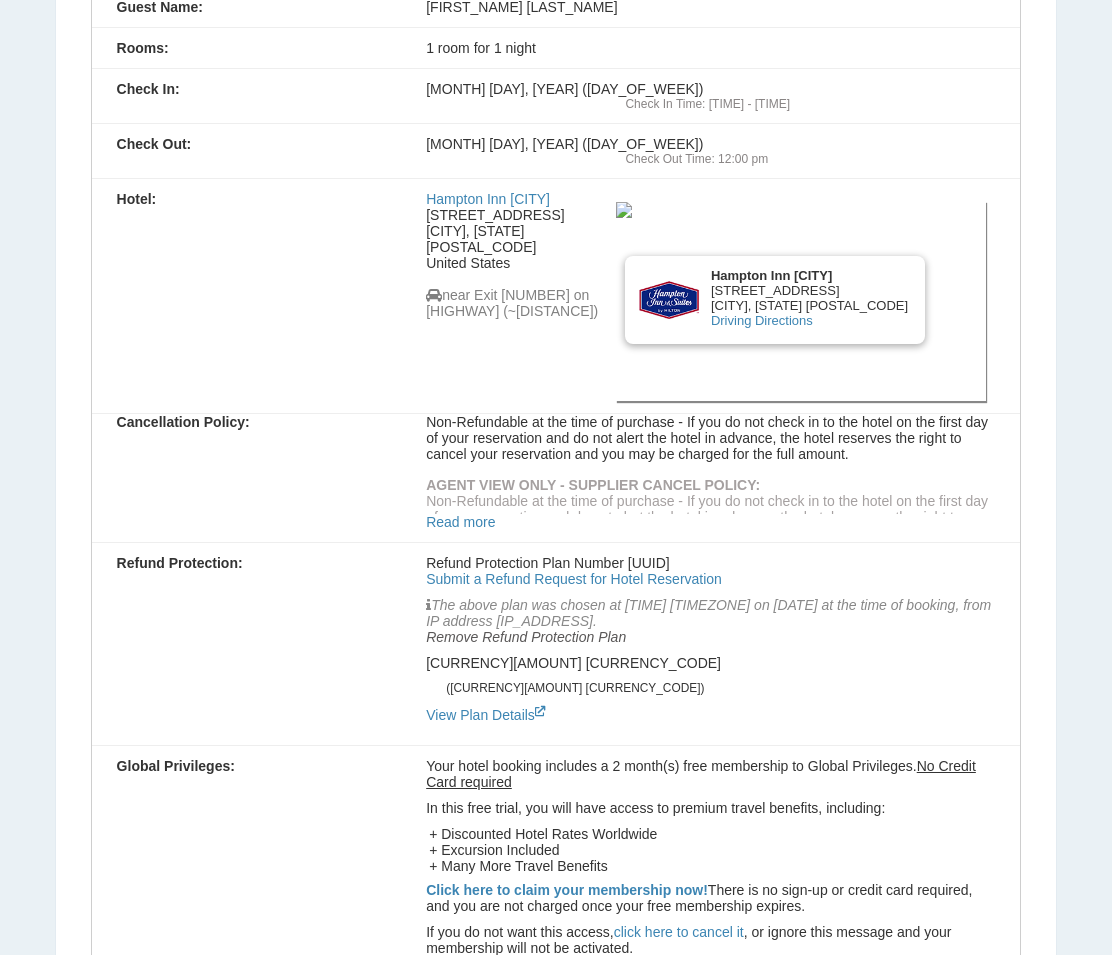 scroll, scrollTop: 960, scrollLeft: 0, axis: vertical 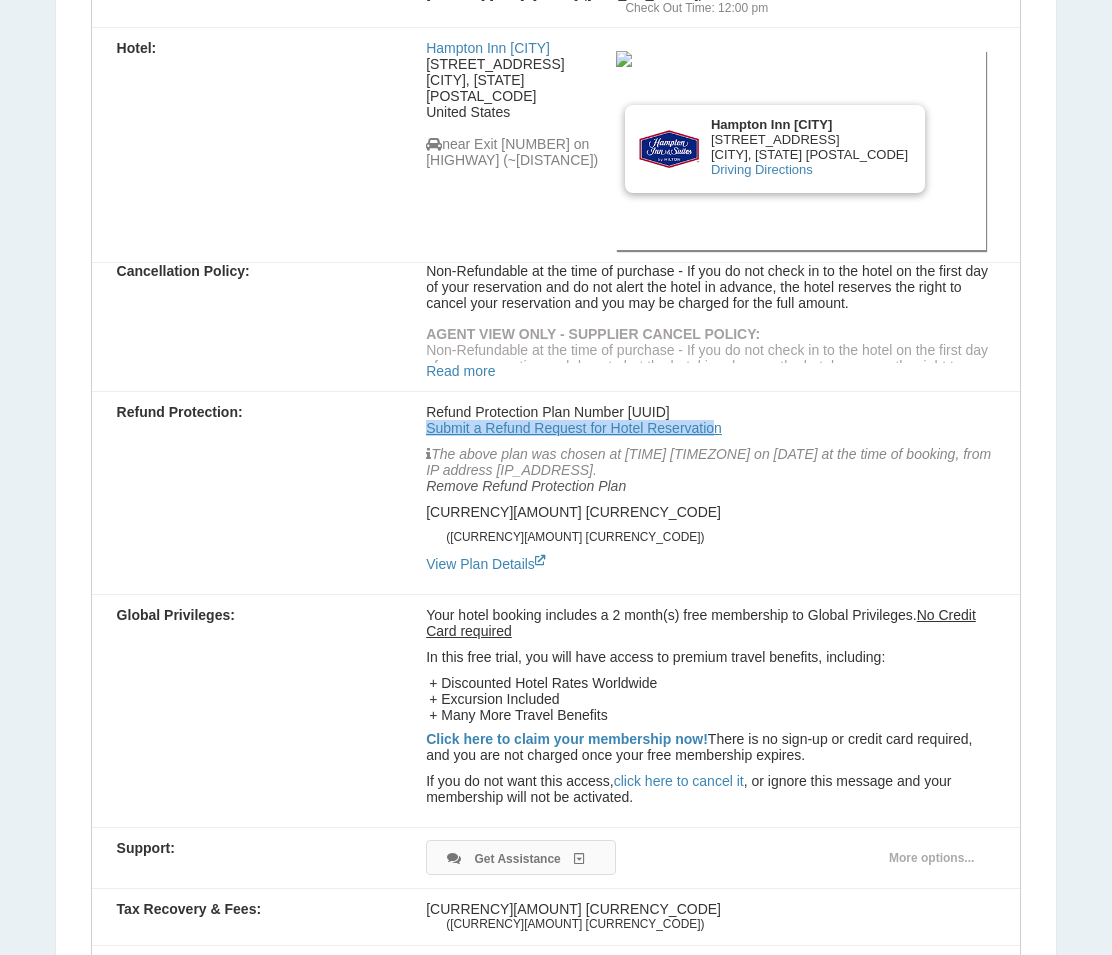 drag, startPoint x: 406, startPoint y: 399, endPoint x: 745, endPoint y: 408, distance: 339.11945 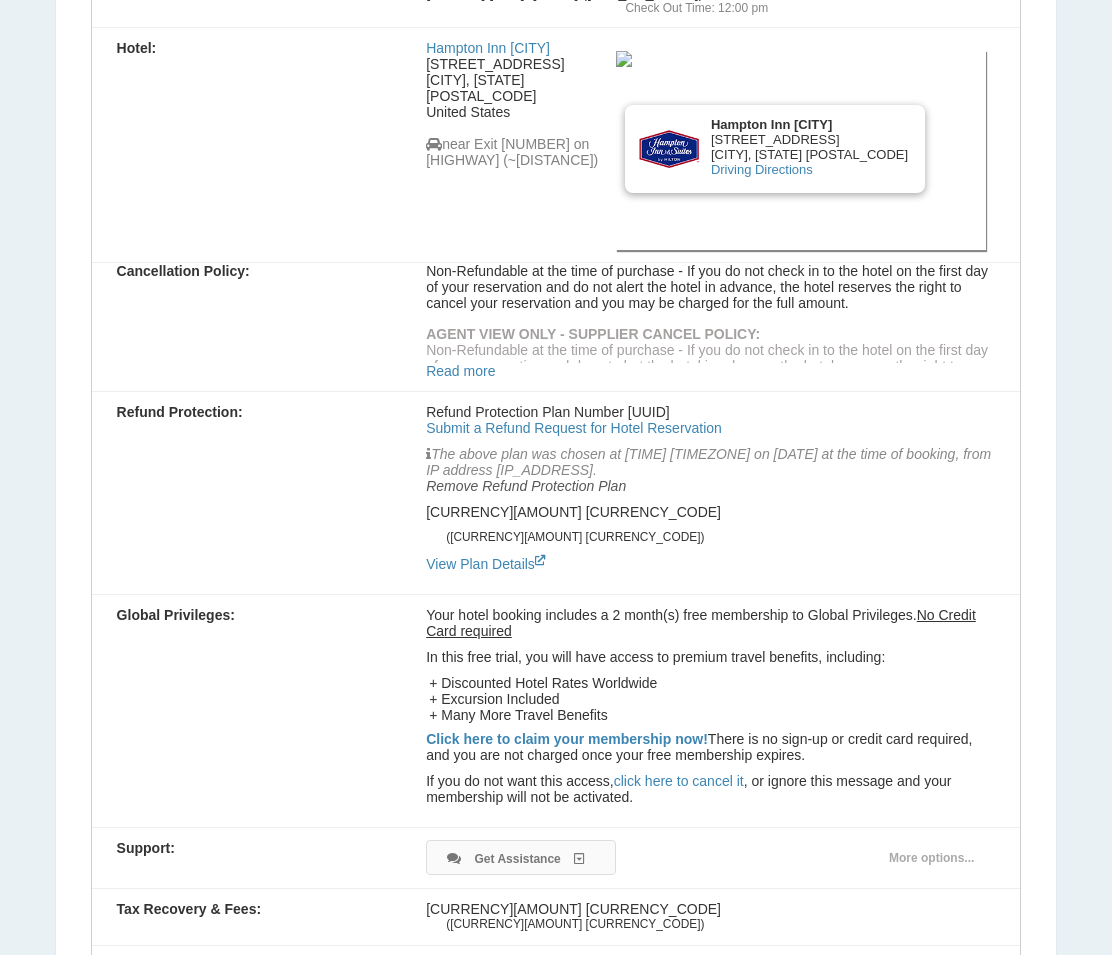 click on "The above plan was chosen at [TIME] [TIMEZONE] on [DATE] at the time of booking, from IP address [IP_ADDRESS].                                                                                                                                                          Remove Refund Protection Plan" at bounding box center [710, 465] 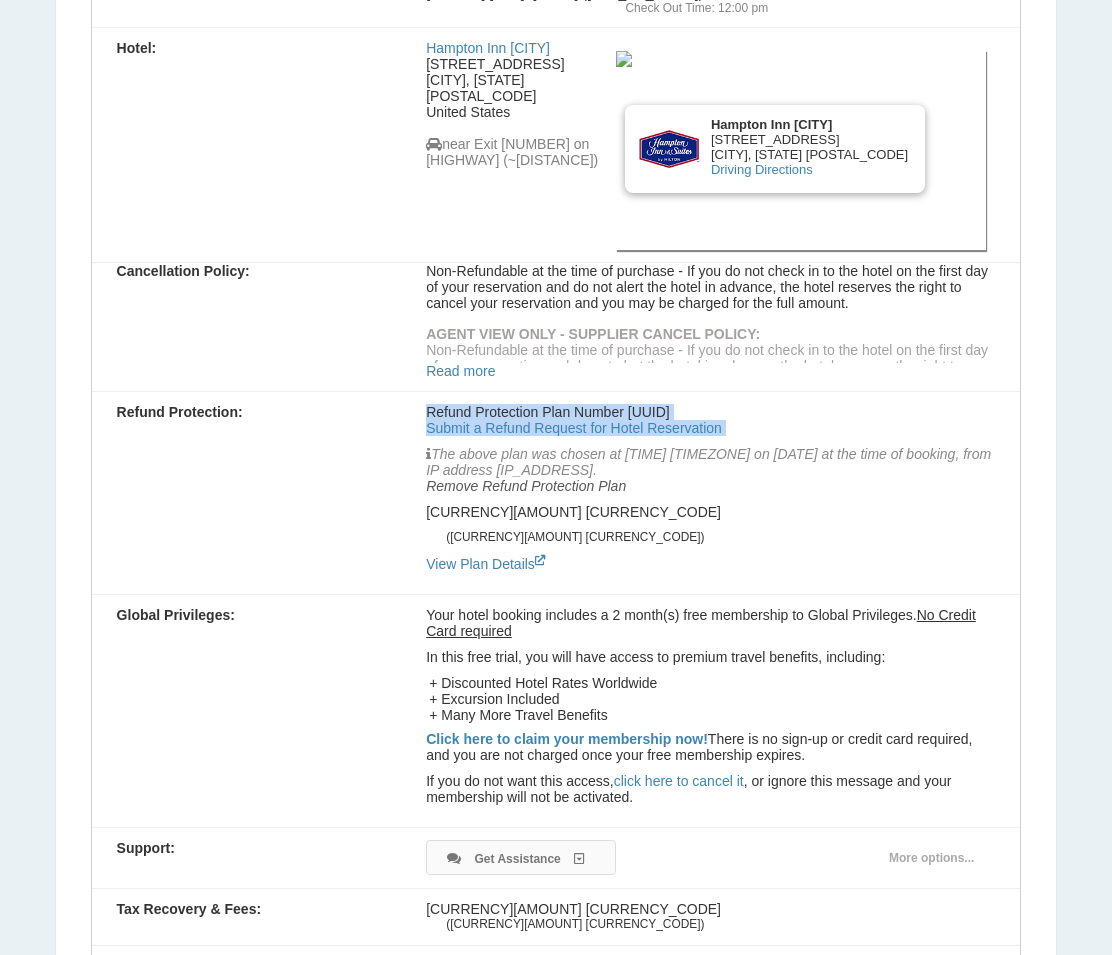 drag, startPoint x: 783, startPoint y: 409, endPoint x: 341, endPoint y: 418, distance: 442.0916 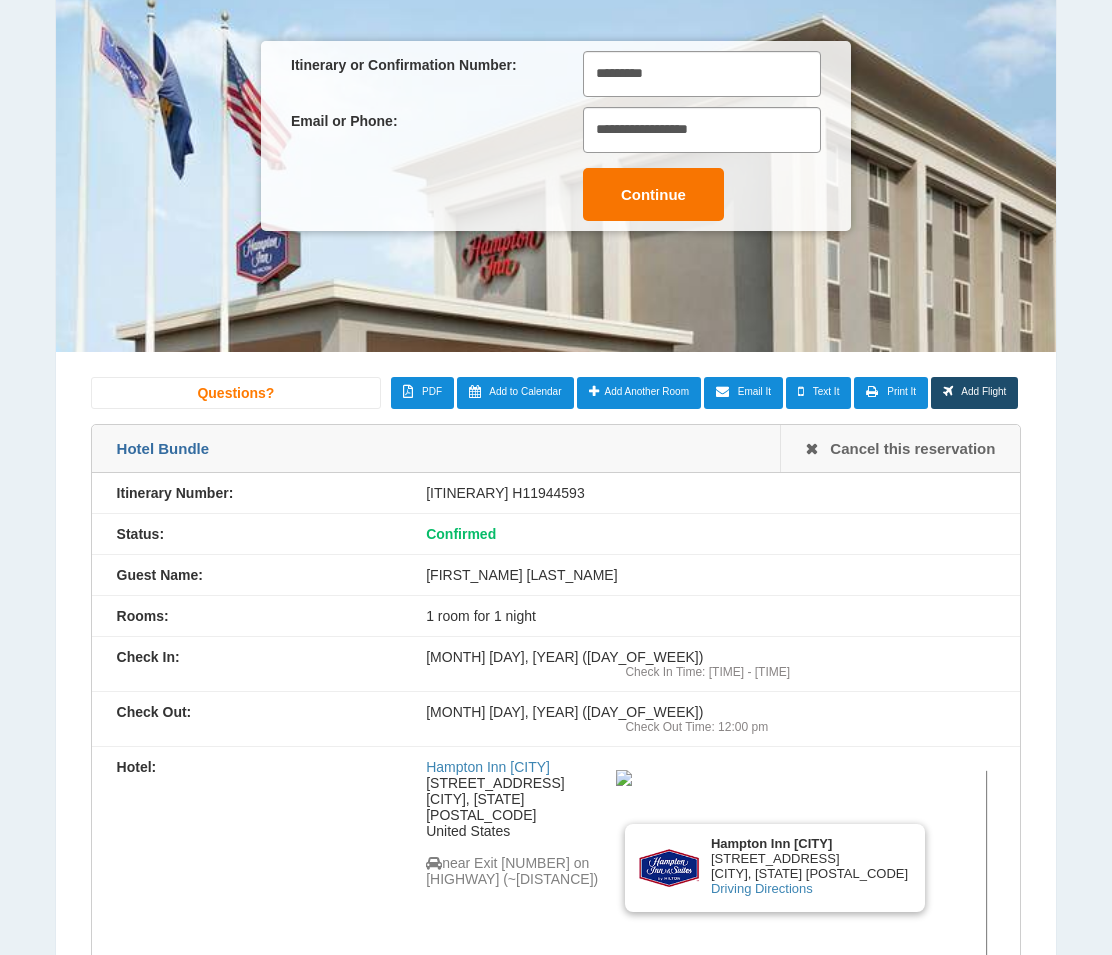 scroll, scrollTop: 240, scrollLeft: 0, axis: vertical 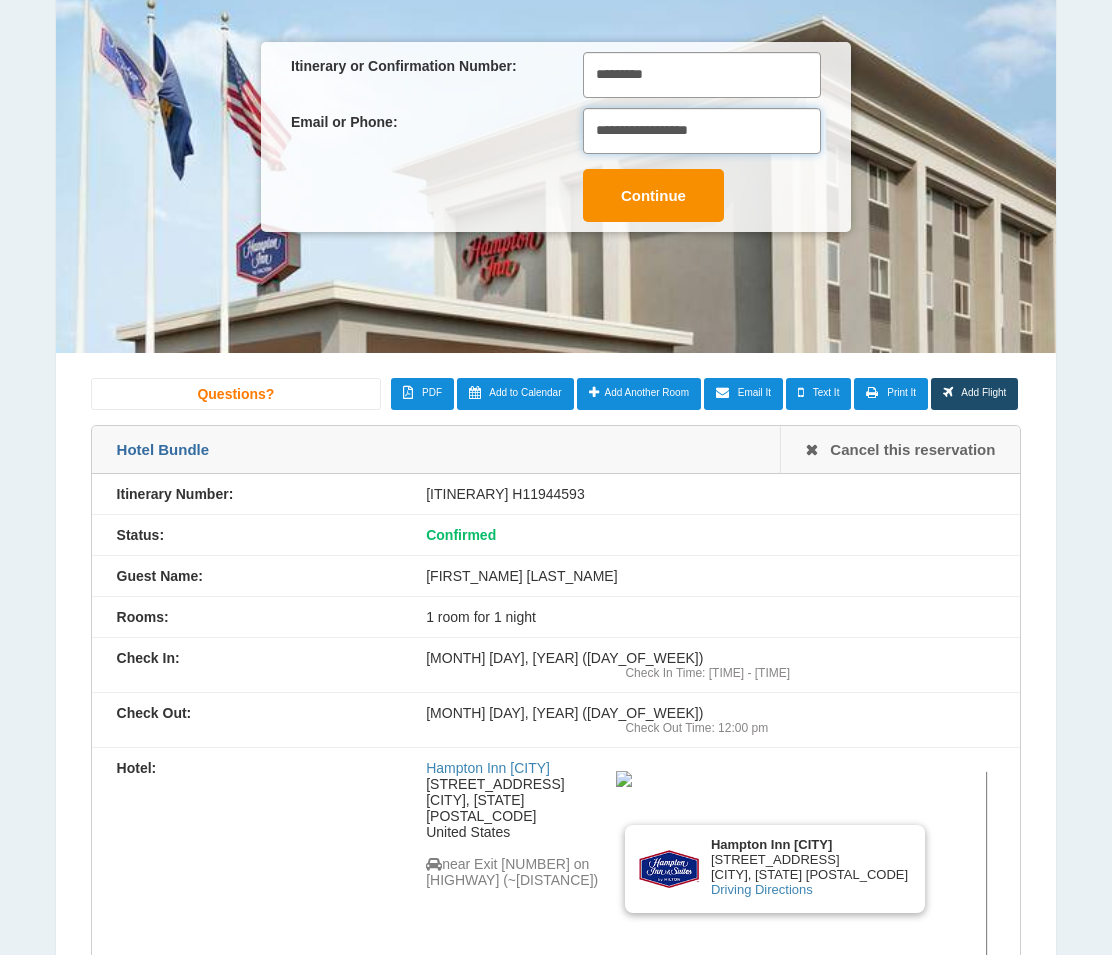 click on "**********" at bounding box center (702, 131) 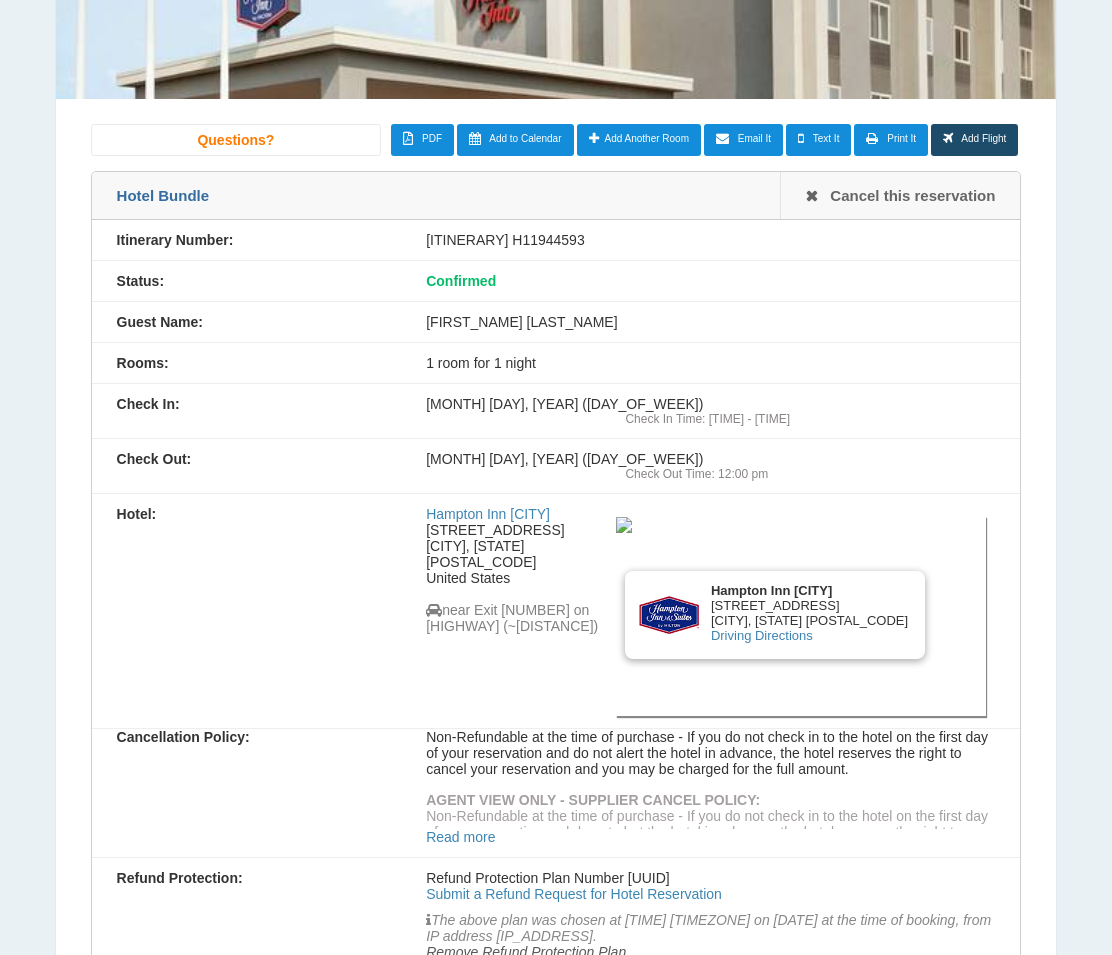 scroll, scrollTop: 960, scrollLeft: 0, axis: vertical 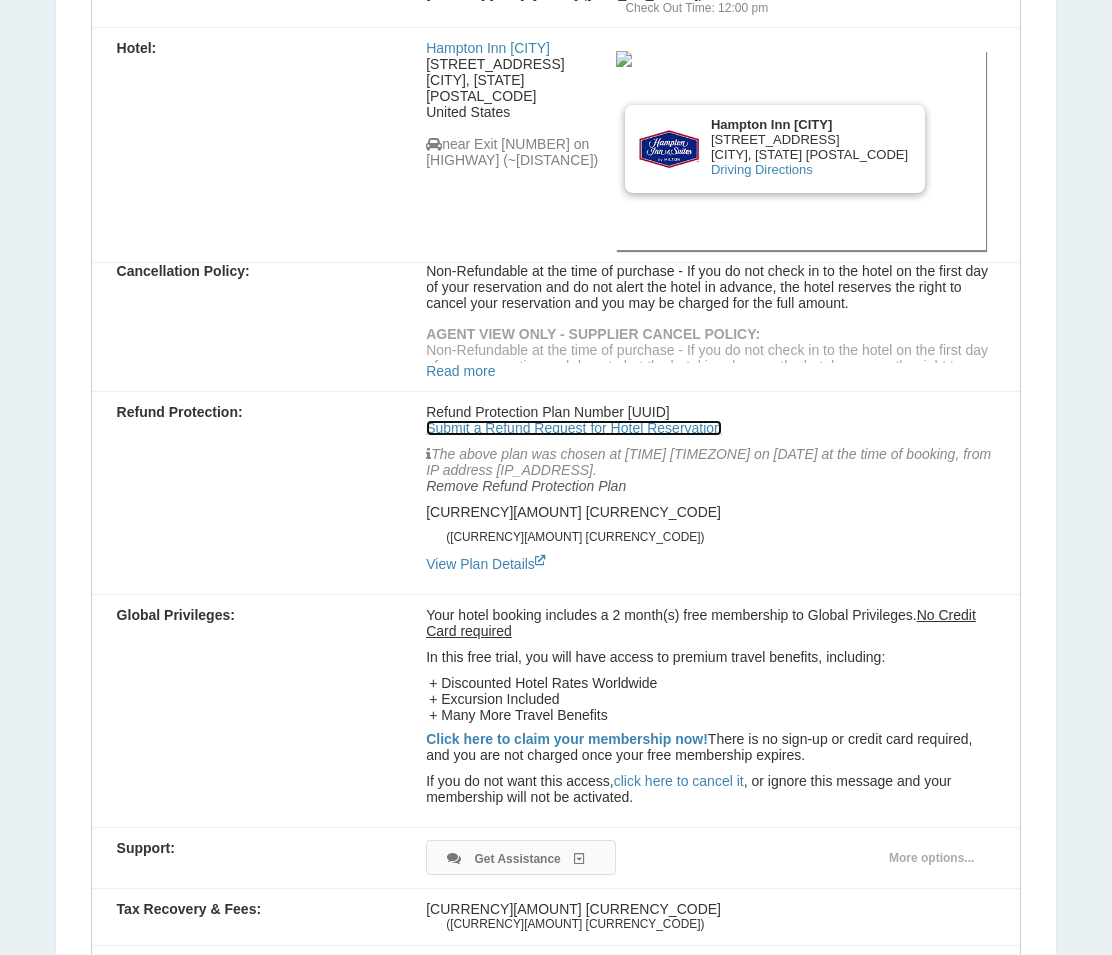 click on "Submit a Refund Request for Hotel Reservation" at bounding box center [574, 428] 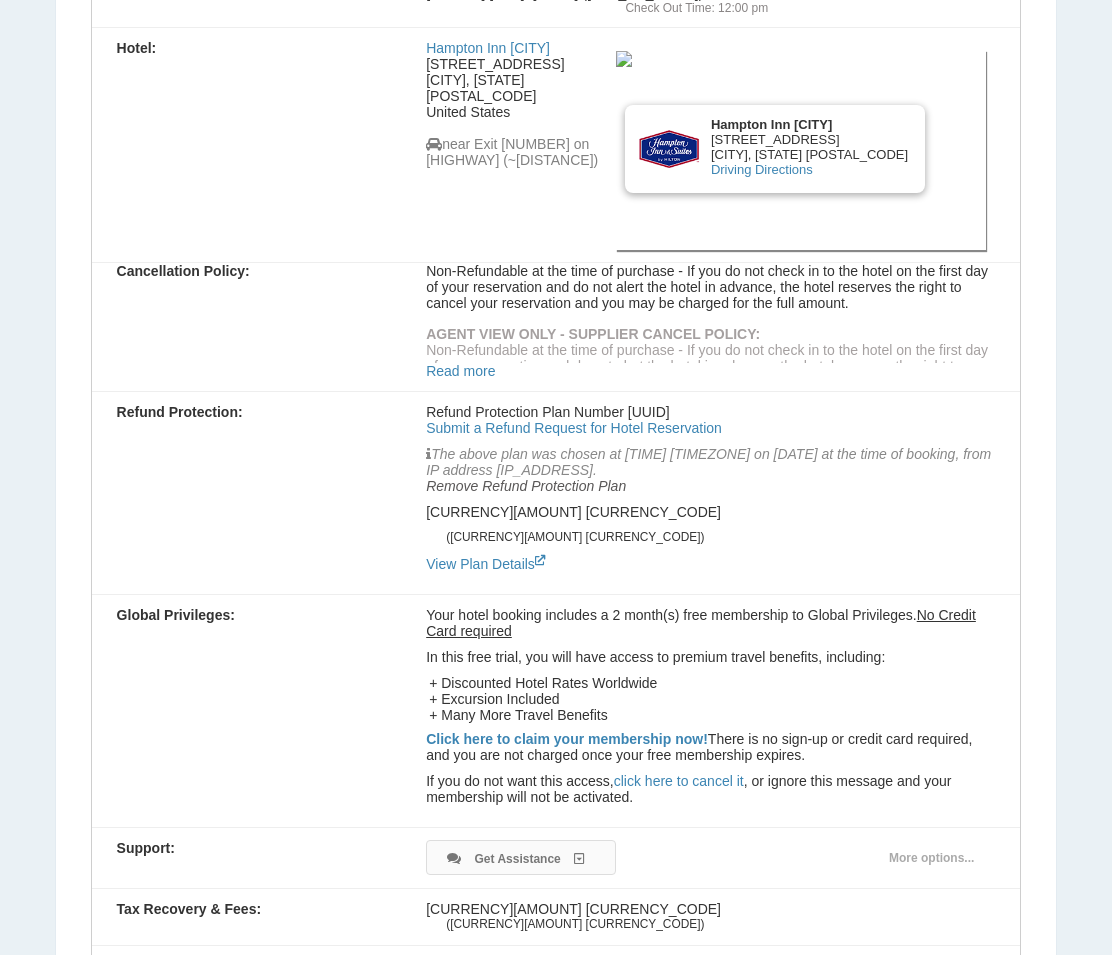drag, startPoint x: 377, startPoint y: 239, endPoint x: 789, endPoint y: 291, distance: 415.2686 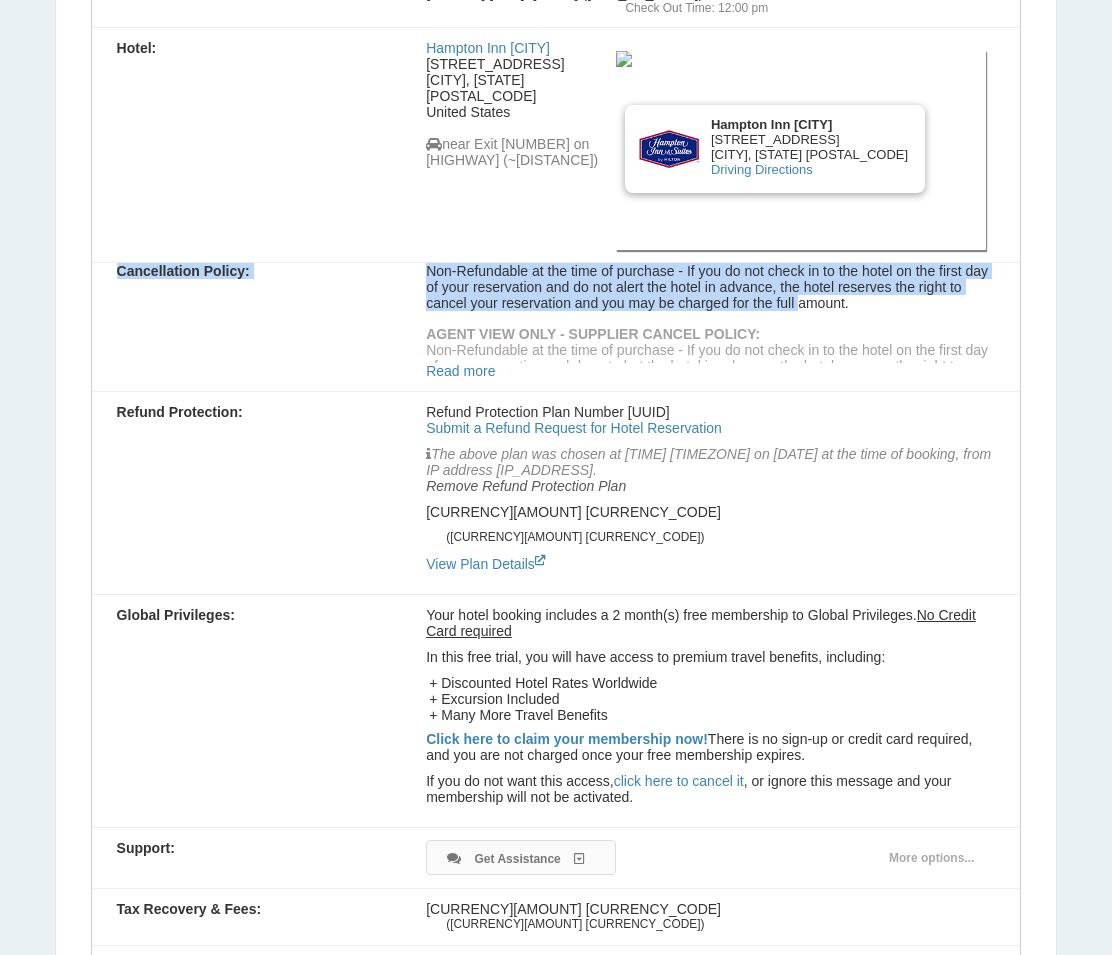 drag, startPoint x: 92, startPoint y: 238, endPoint x: 673, endPoint y: 264, distance: 581.5815 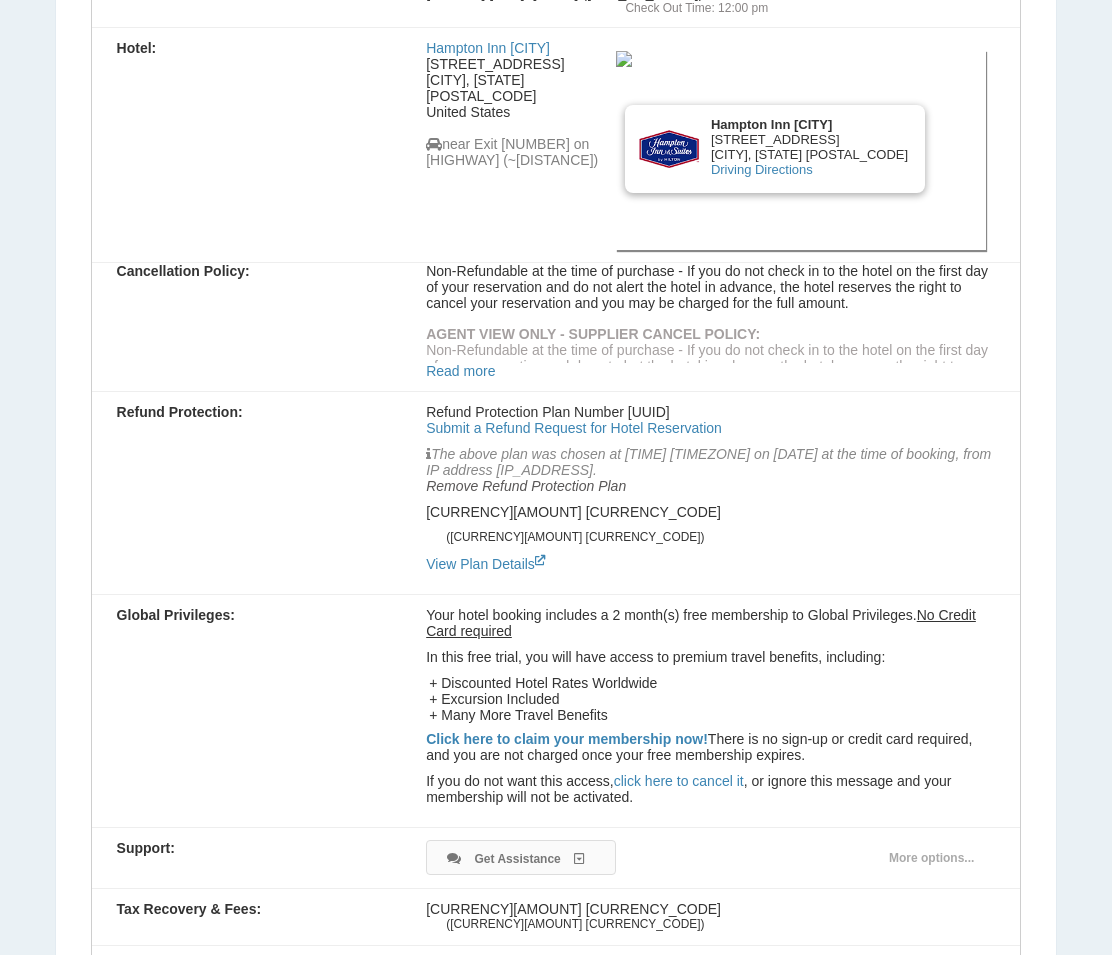 click on "Read more" at bounding box center (556, 327) 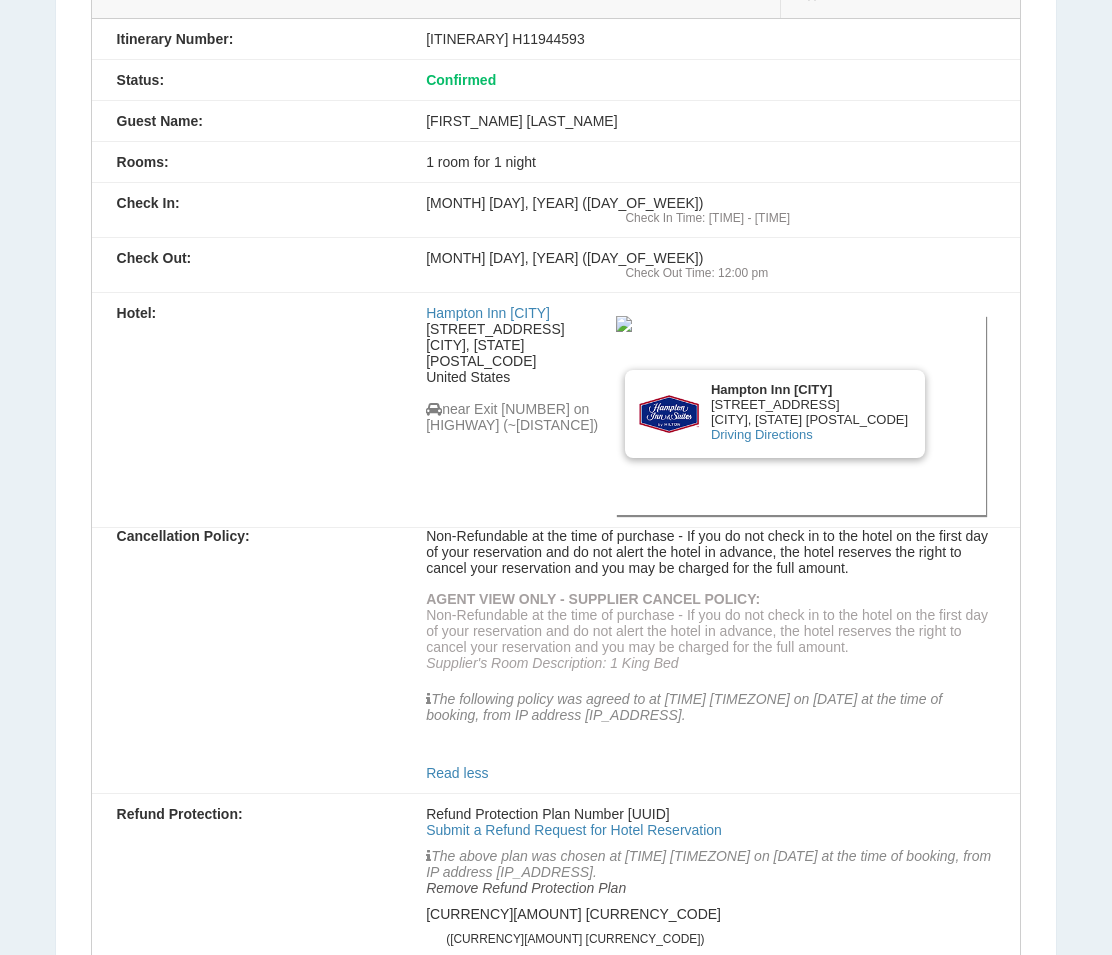 scroll, scrollTop: 600, scrollLeft: 0, axis: vertical 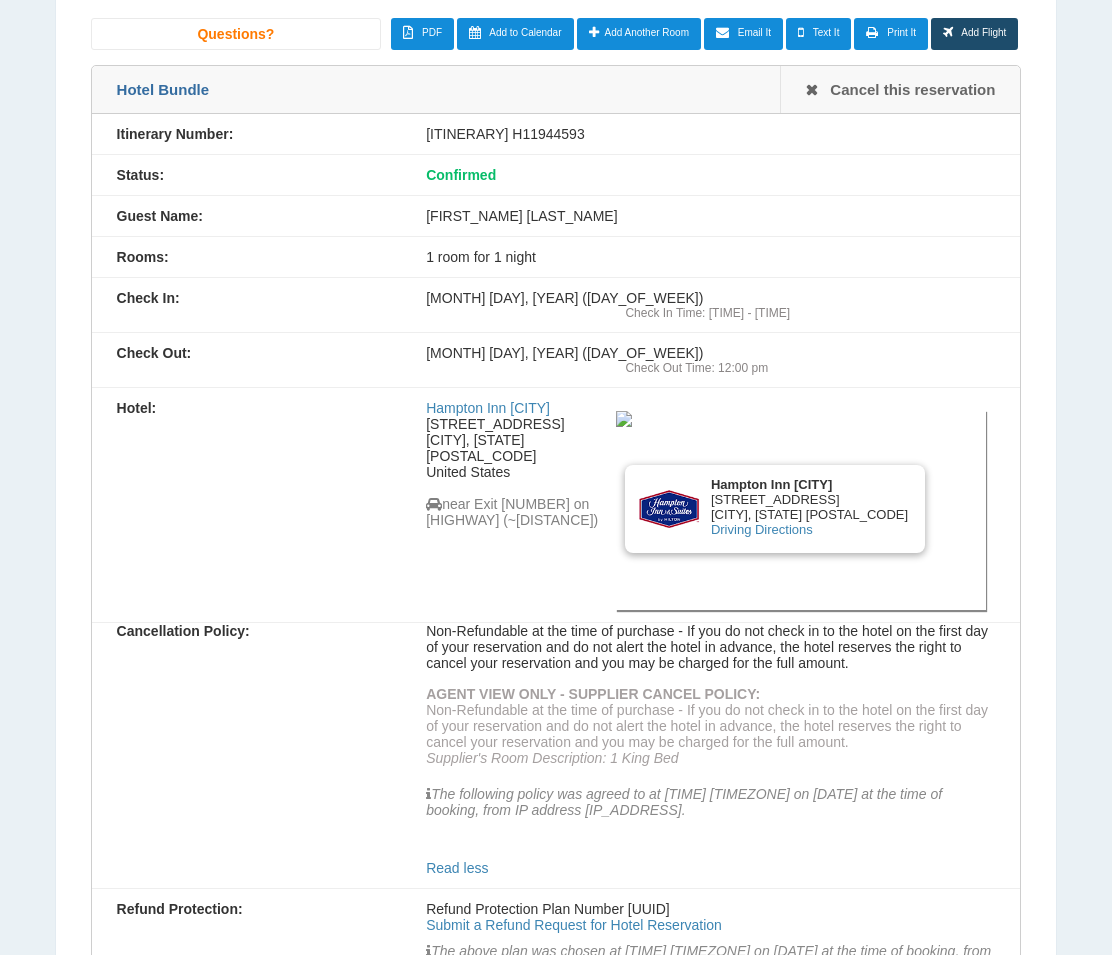 click on "Guest Name:                                                                                                                    [FIRST_NAME] [LAST_NAME]" at bounding box center (556, 216) 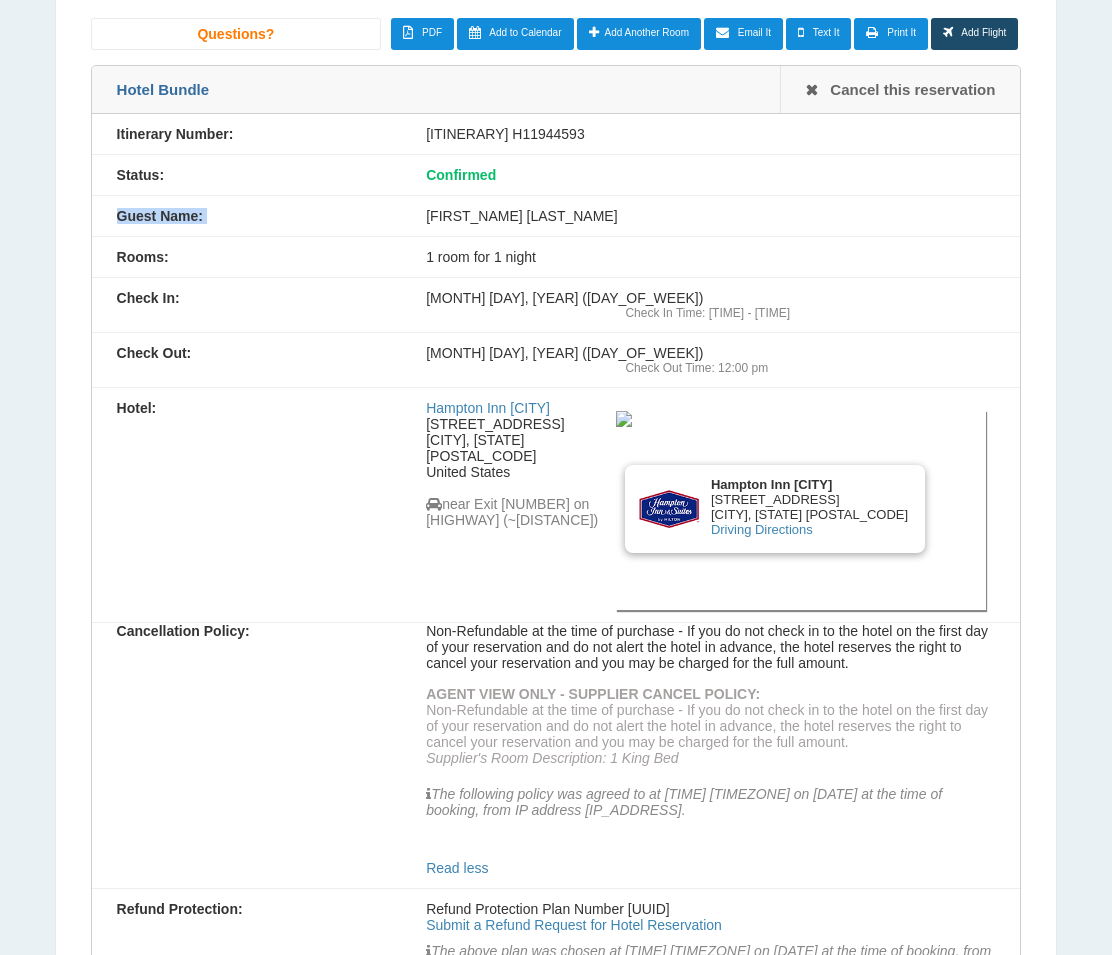 click on "Guest Name:                                                                                                                    [FIRST_NAME] [LAST_NAME]" at bounding box center (556, 216) 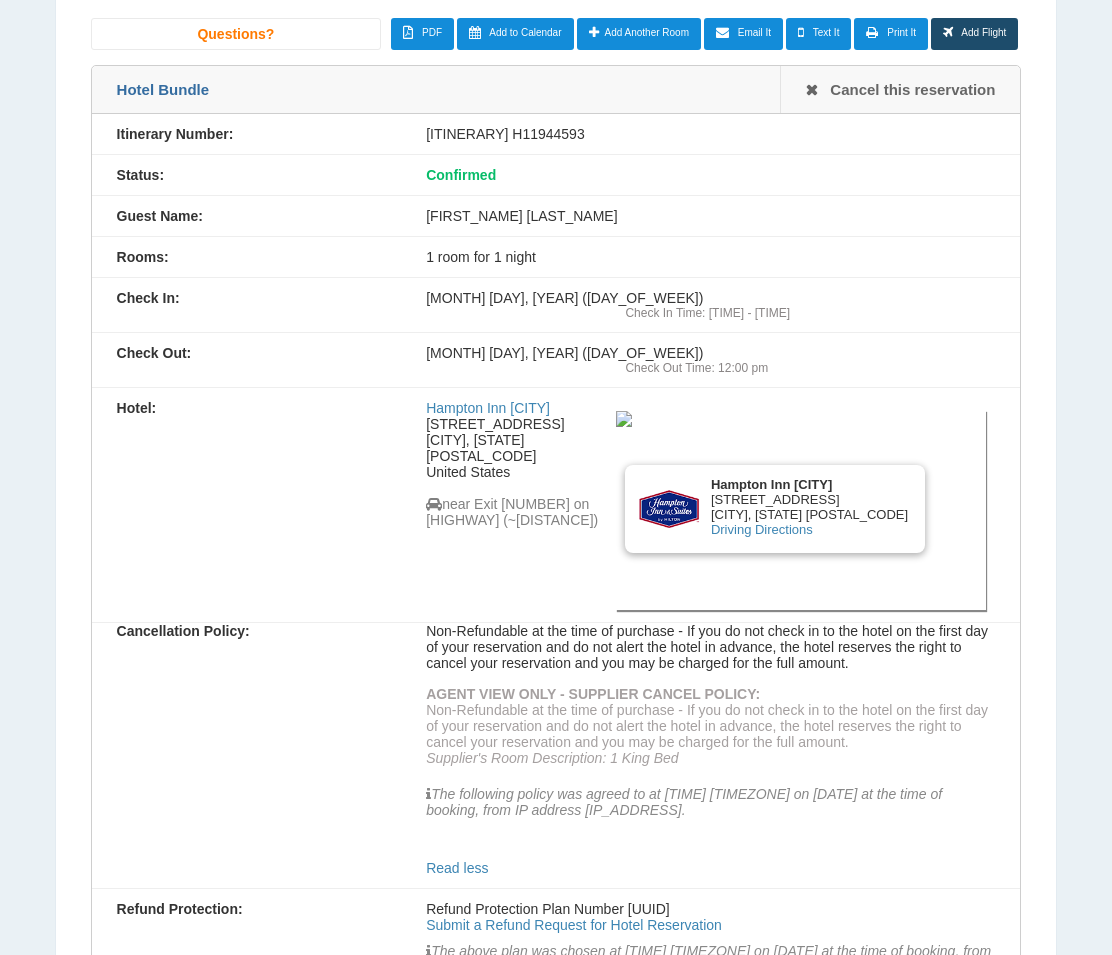 click on "Guest Name:                                                                                                                    [FIRST_NAME] [LAST_NAME]" at bounding box center (556, 216) 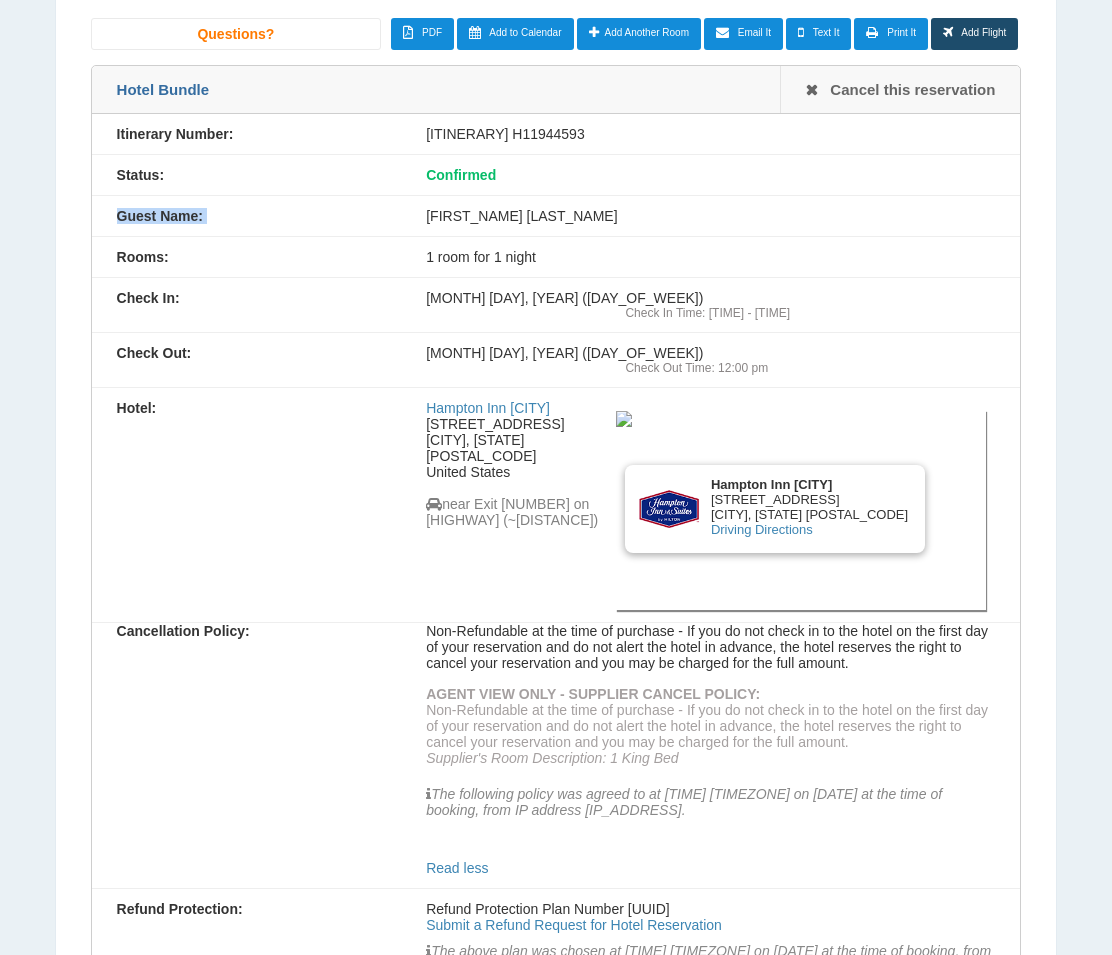 click on "Guest Name:                                                                                                                    [FIRST_NAME] [LAST_NAME]" at bounding box center [556, 216] 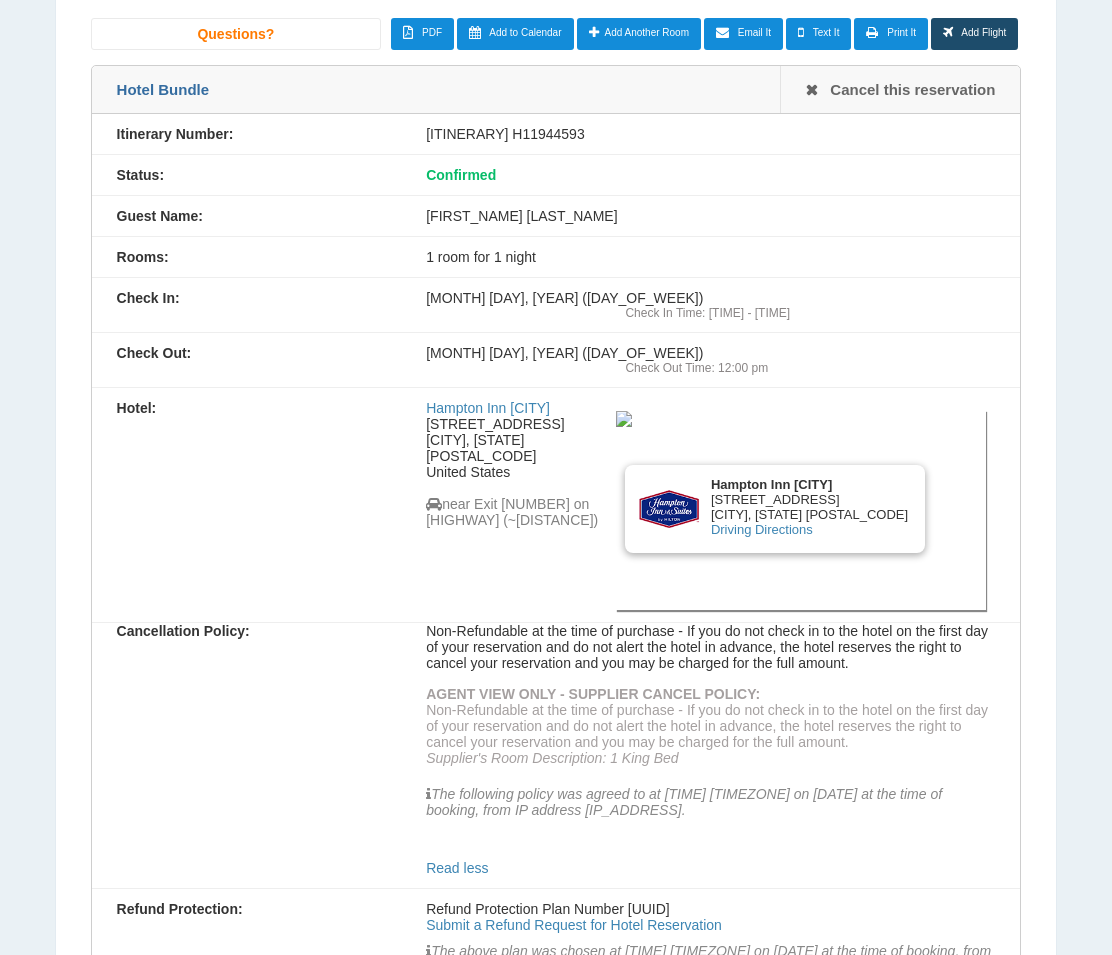 click on "Guest Name:                                                                                                                    [FIRST_NAME] [LAST_NAME]" at bounding box center [556, 216] 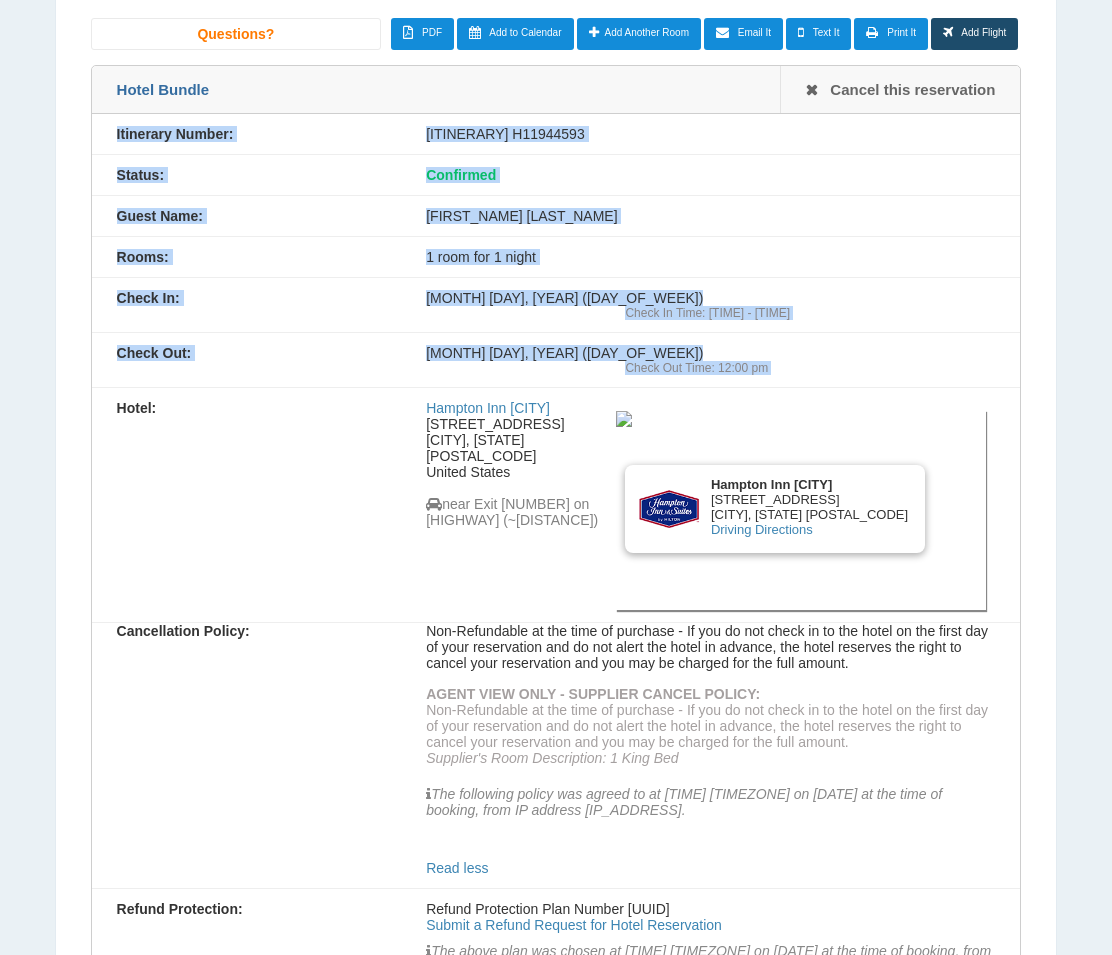 drag, startPoint x: 833, startPoint y: 344, endPoint x: 103, endPoint y: 120, distance: 763.5941 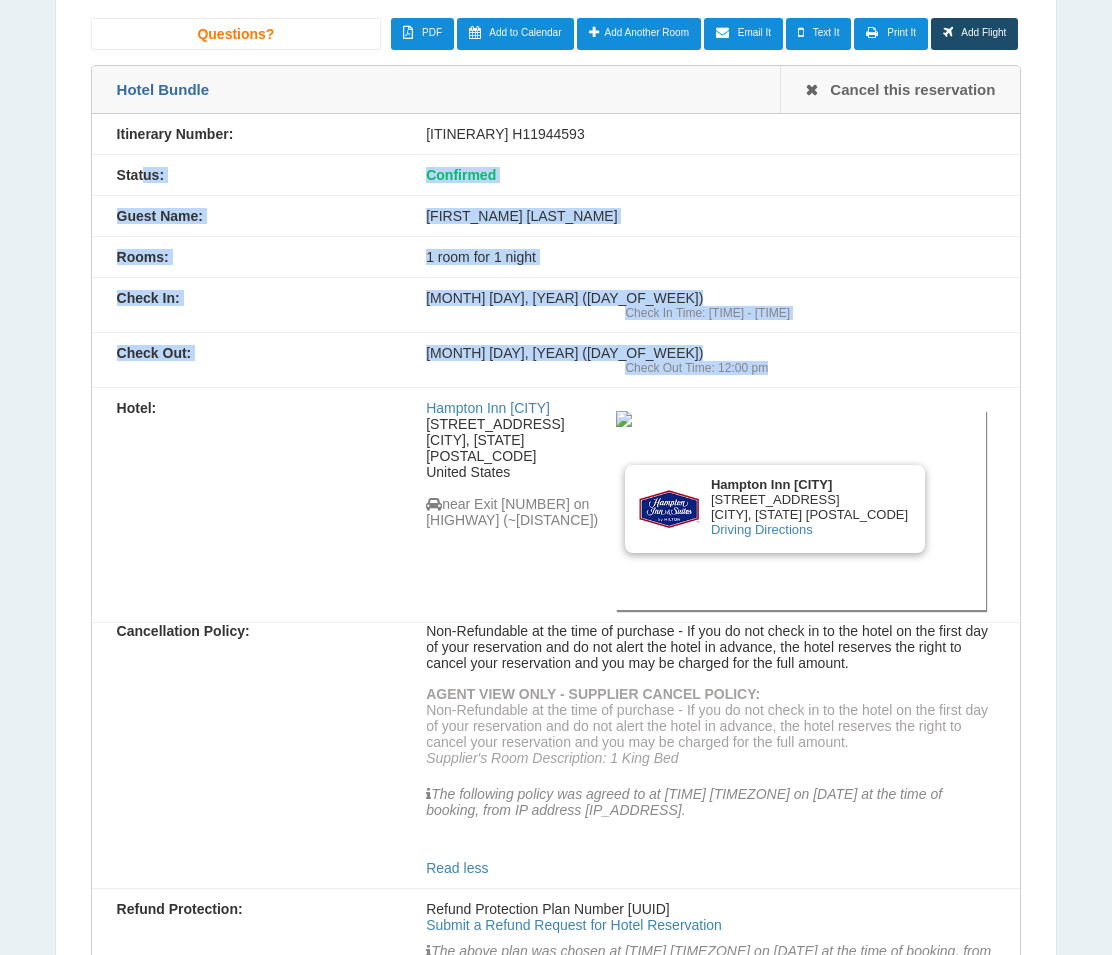 drag, startPoint x: 834, startPoint y: 342, endPoint x: 154, endPoint y: 174, distance: 700.44556 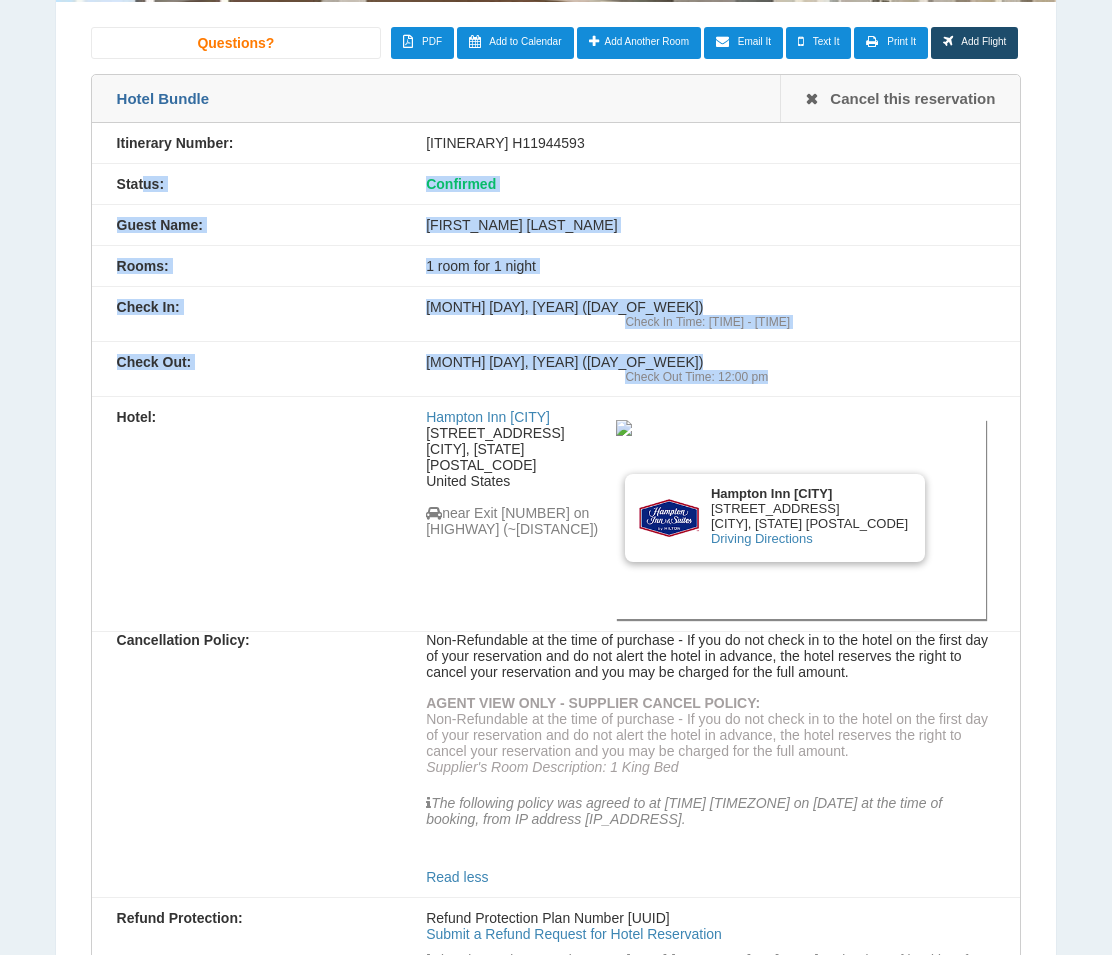 scroll, scrollTop: 600, scrollLeft: 0, axis: vertical 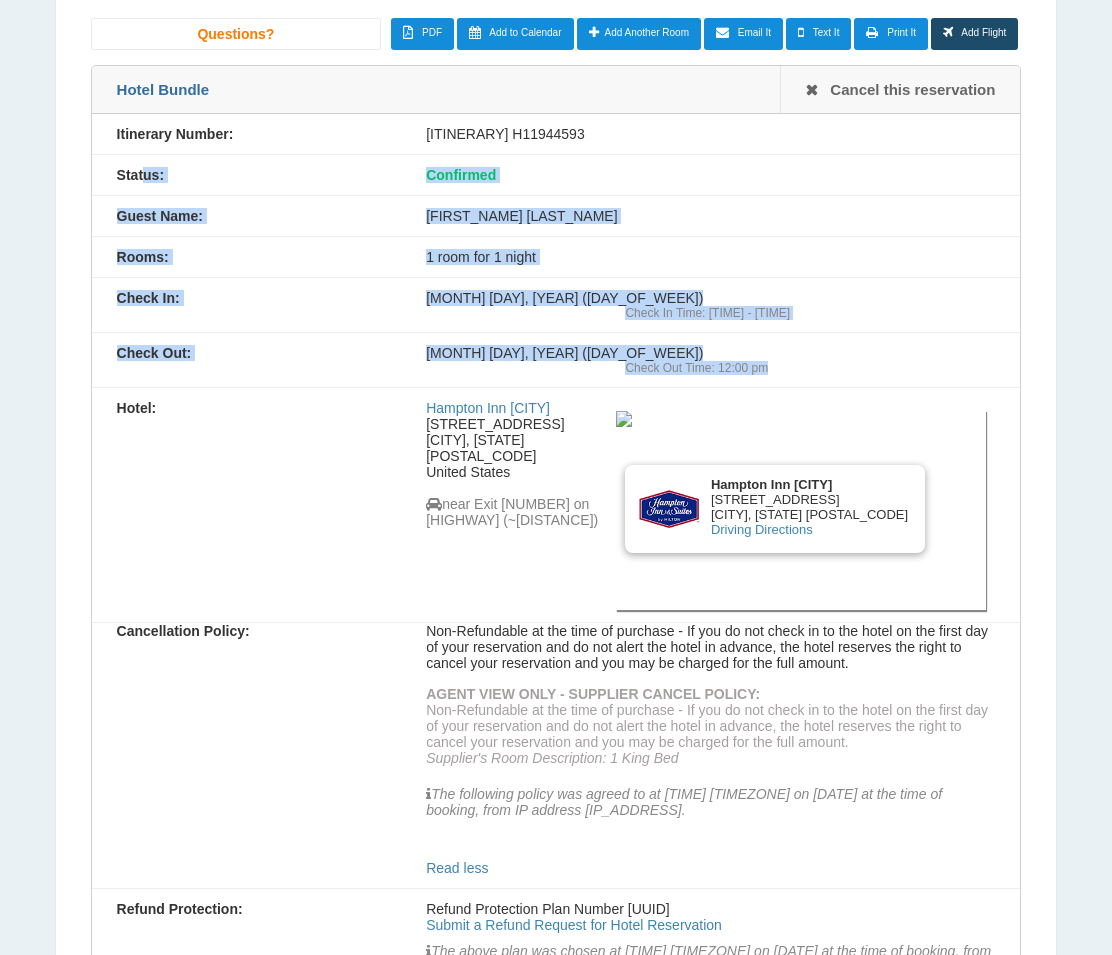click on "Check In:                                                                                                             [MONTH] [DAY], [YEAR] ([DAY_OF_WEEK])                                                        Check In Time: [TIME] - [TIME]" at bounding box center [556, 305] 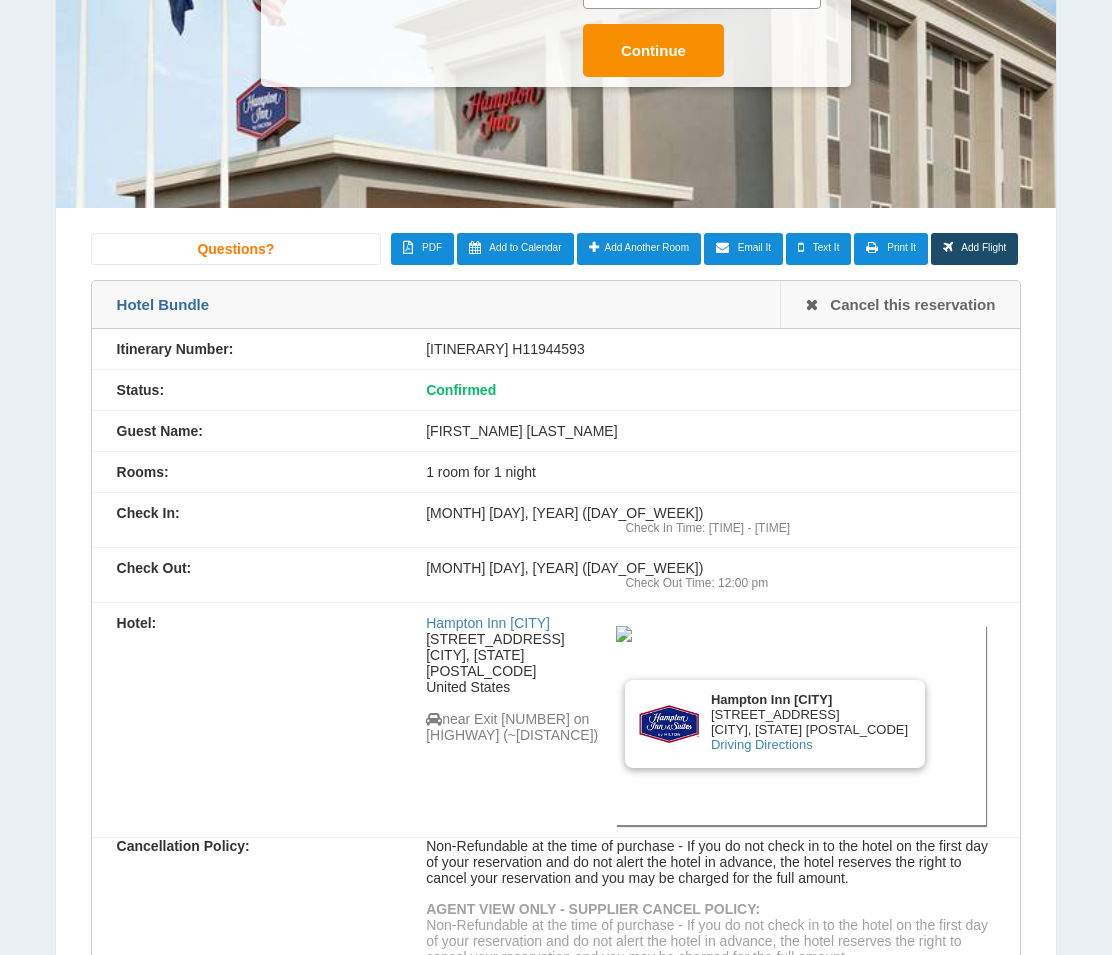 scroll, scrollTop: 360, scrollLeft: 0, axis: vertical 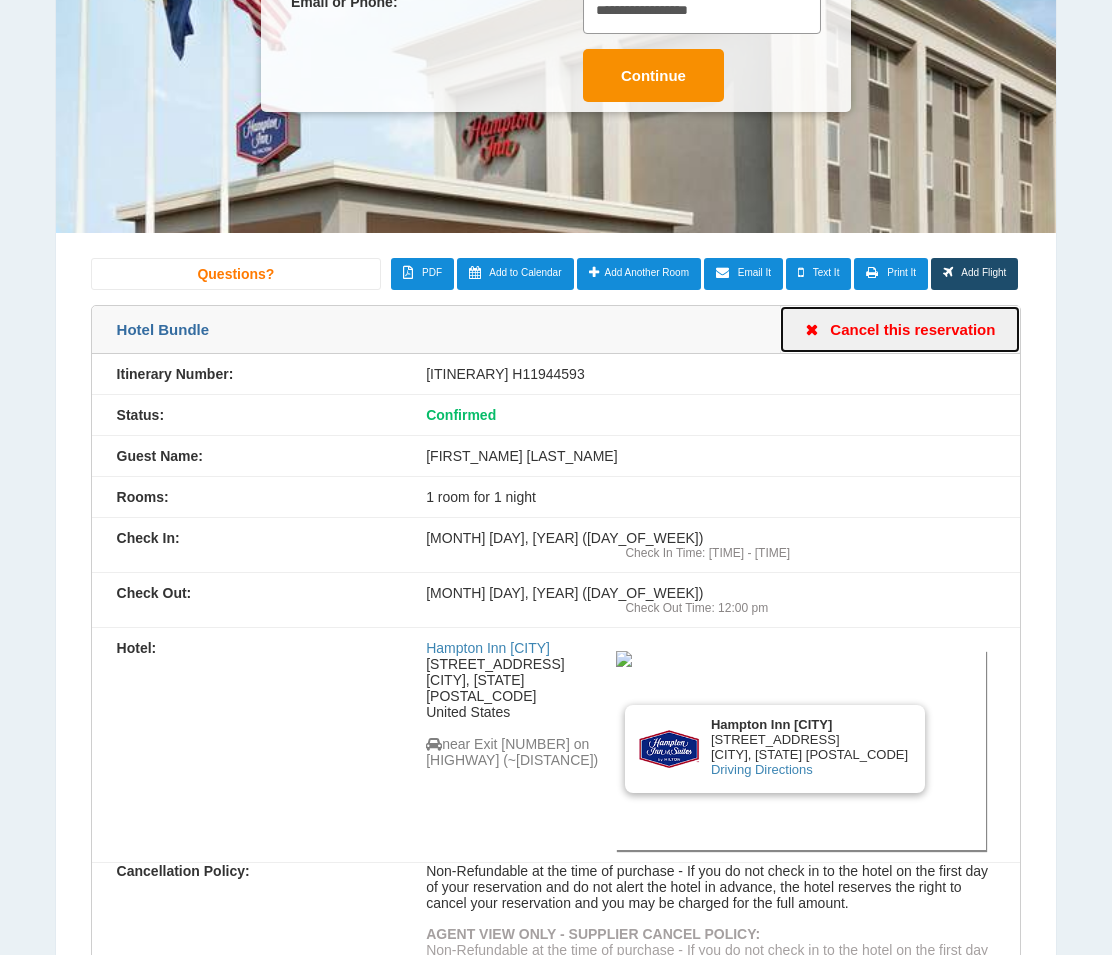 click on "Cancel this reservation" at bounding box center (900, 329) 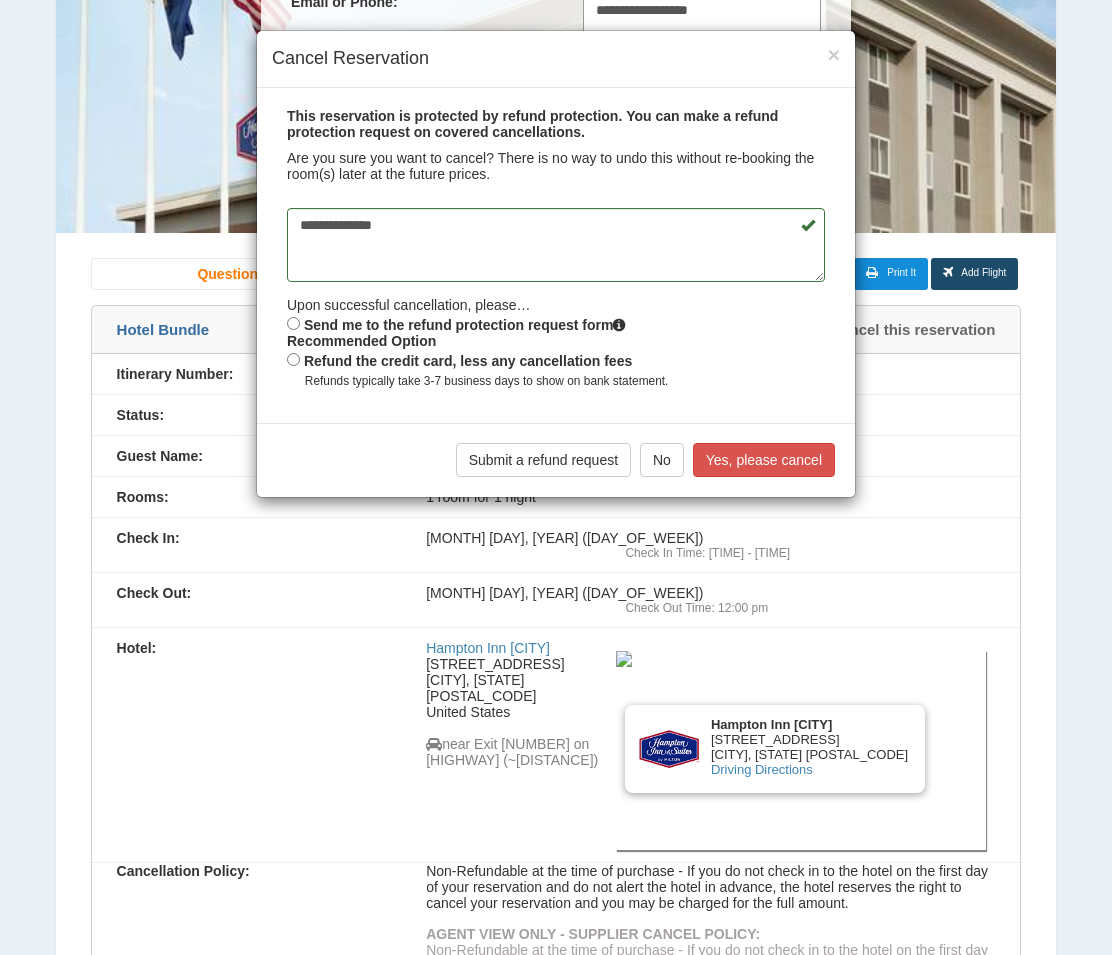click on "Refund the credit card, less any cancellation fees" at bounding box center (468, 361) 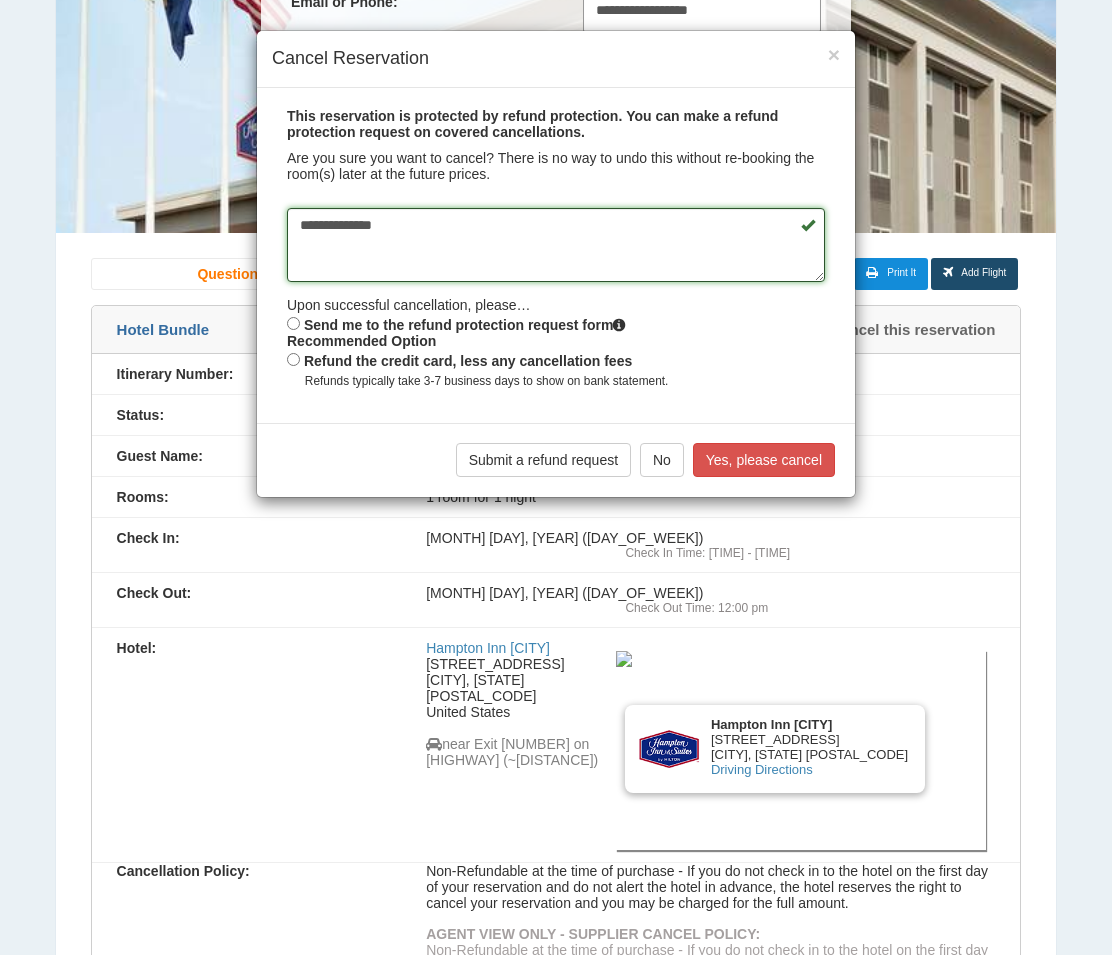 click on "**********" at bounding box center [556, 245] 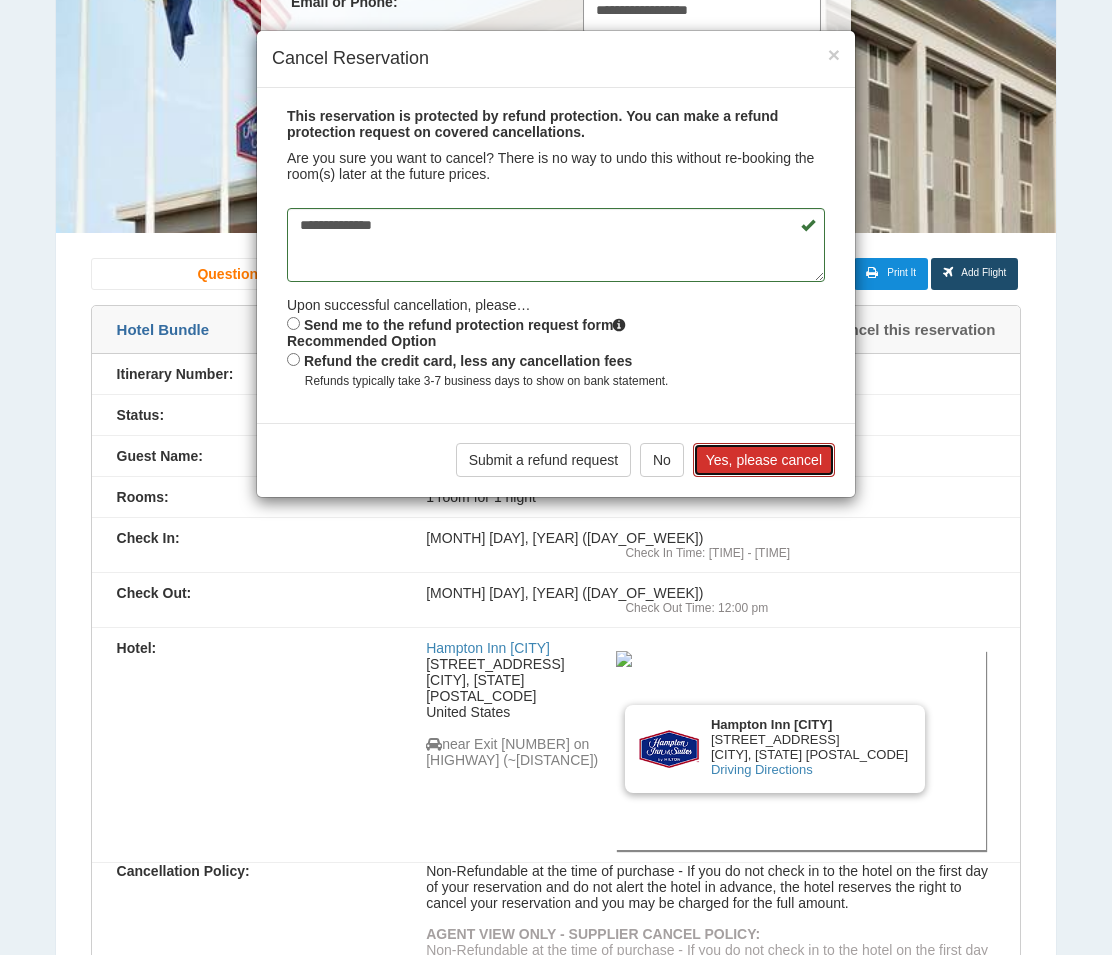 click on "Yes, please cancel" at bounding box center (764, 460) 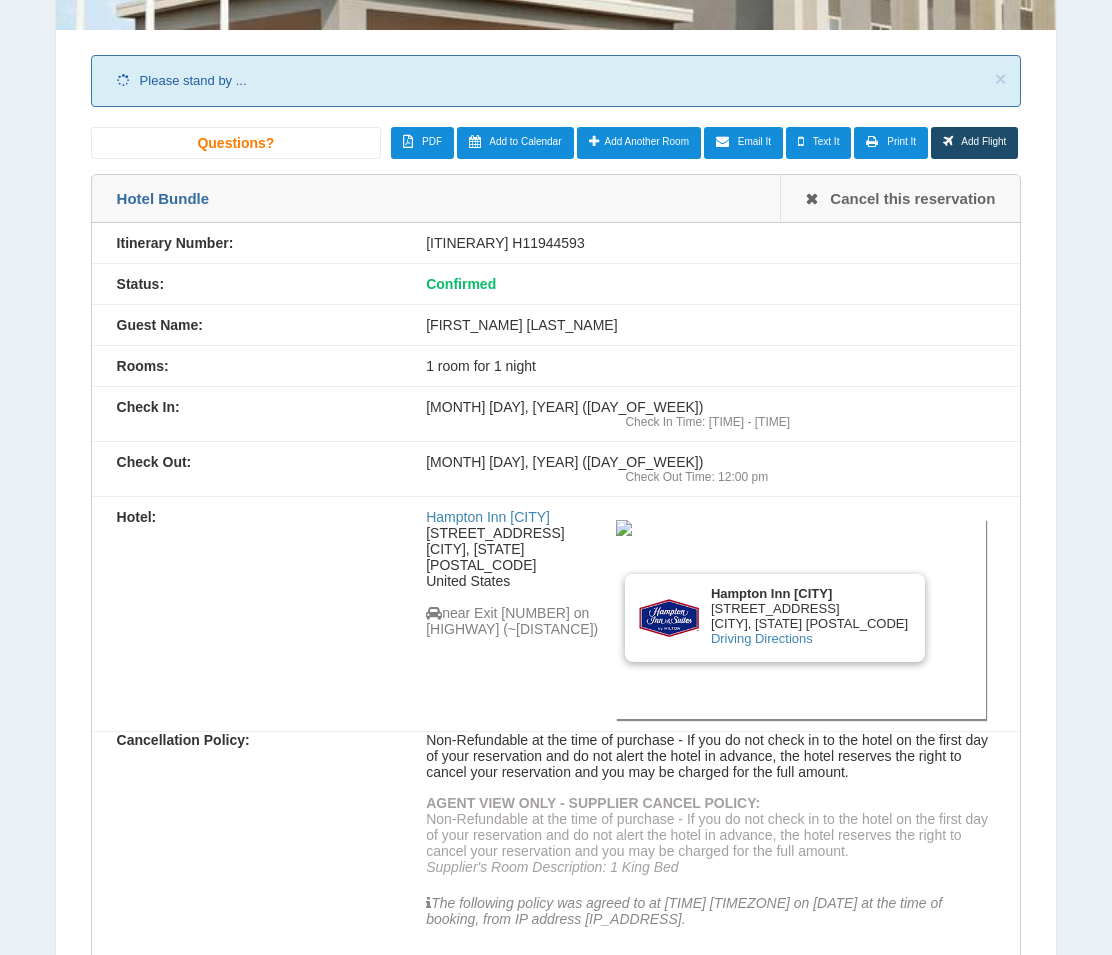 scroll, scrollTop: 594, scrollLeft: 0, axis: vertical 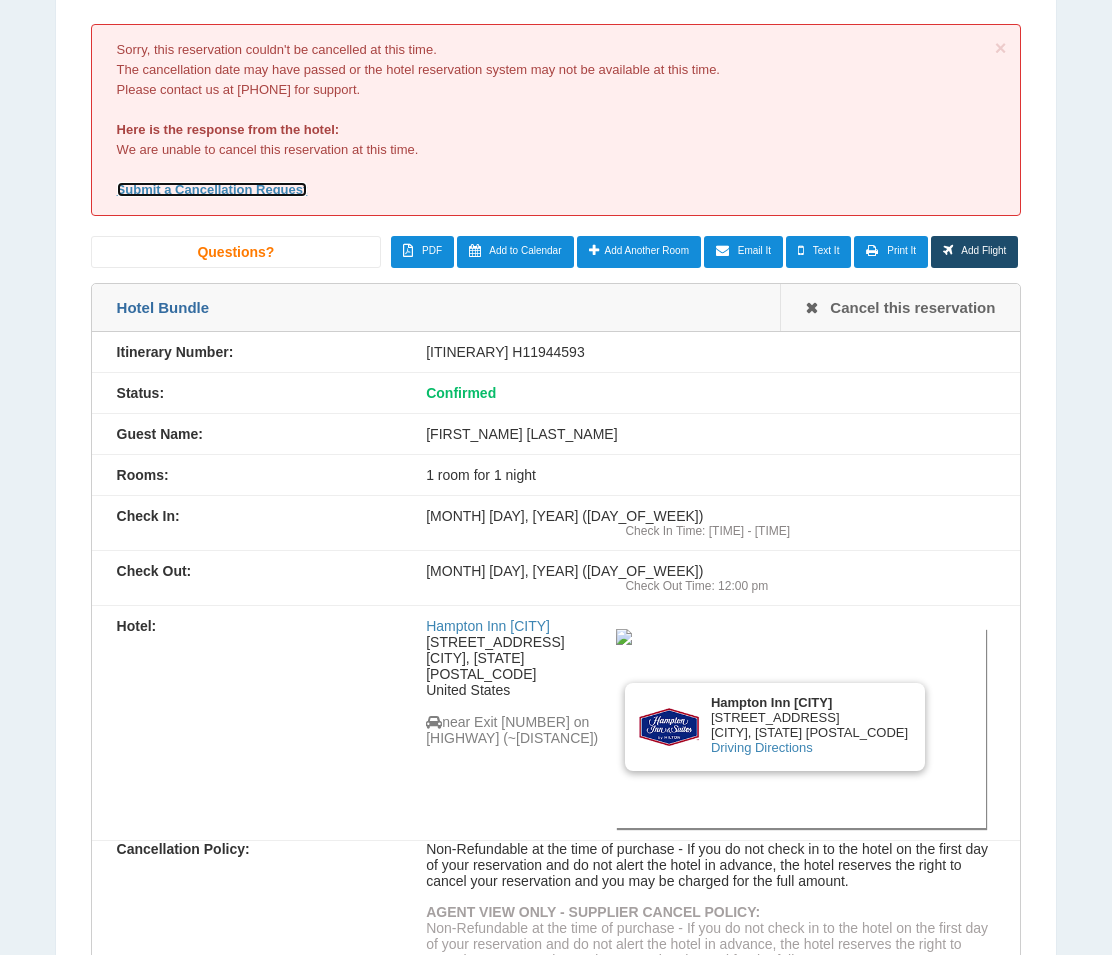 click on "Submit a Cancellation Request" at bounding box center [212, 189] 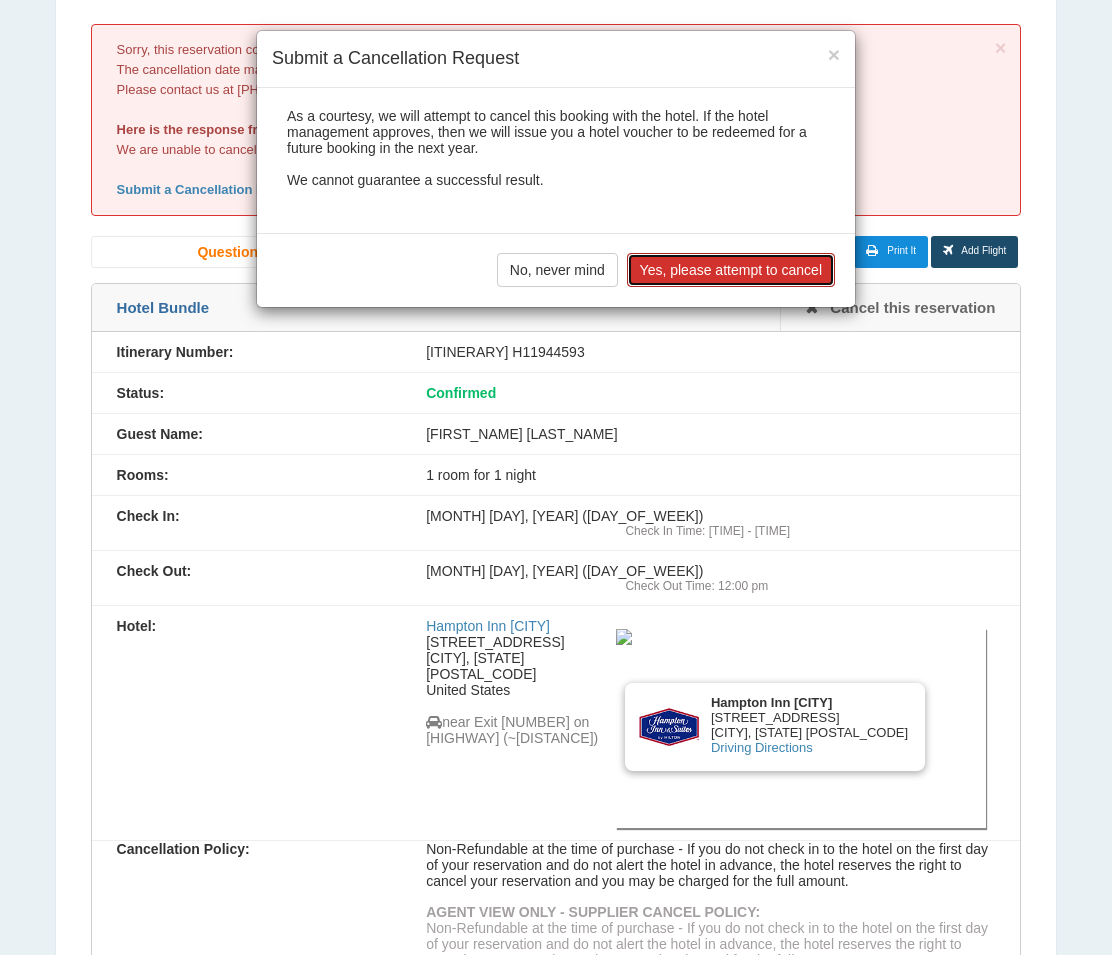 click on "Yes, please attempt to cancel" at bounding box center [731, 270] 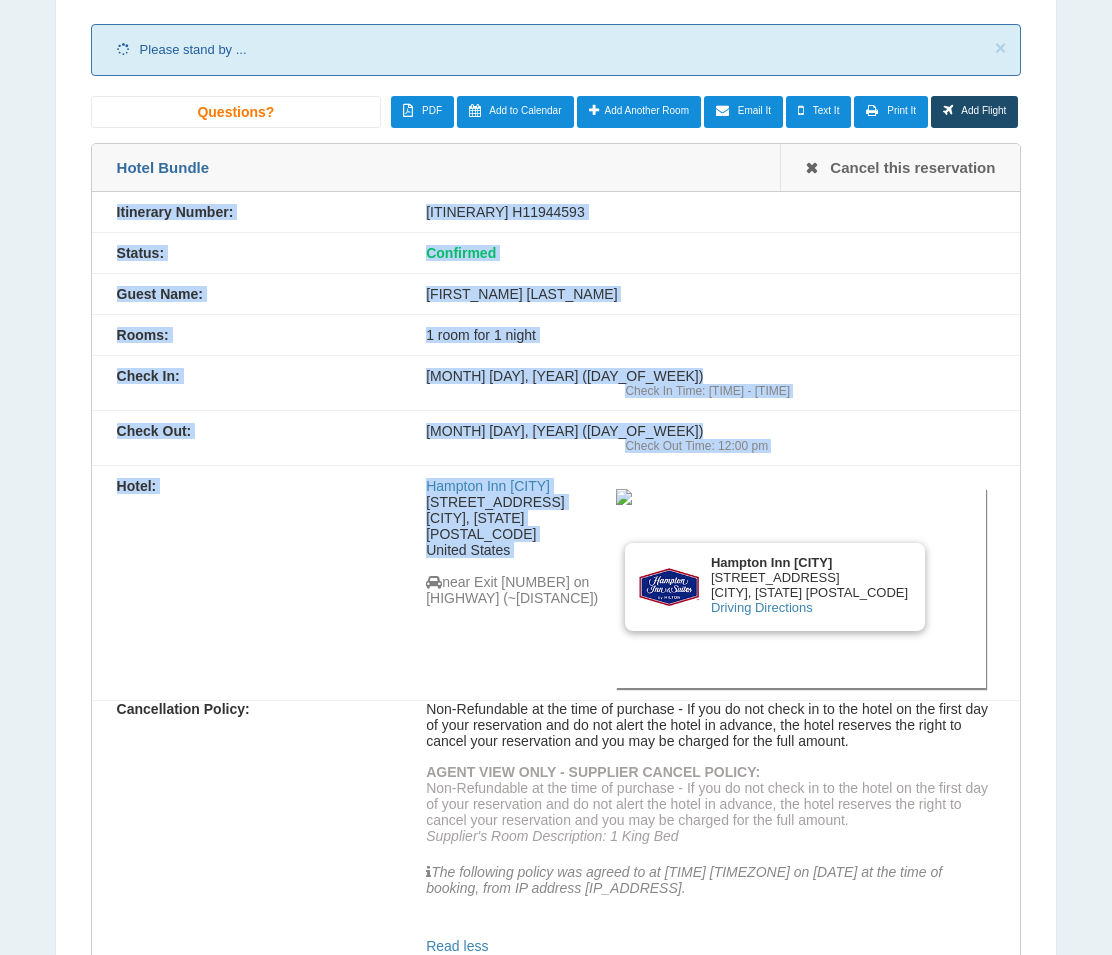 drag, startPoint x: 92, startPoint y: 213, endPoint x: 508, endPoint y: 527, distance: 521.20245 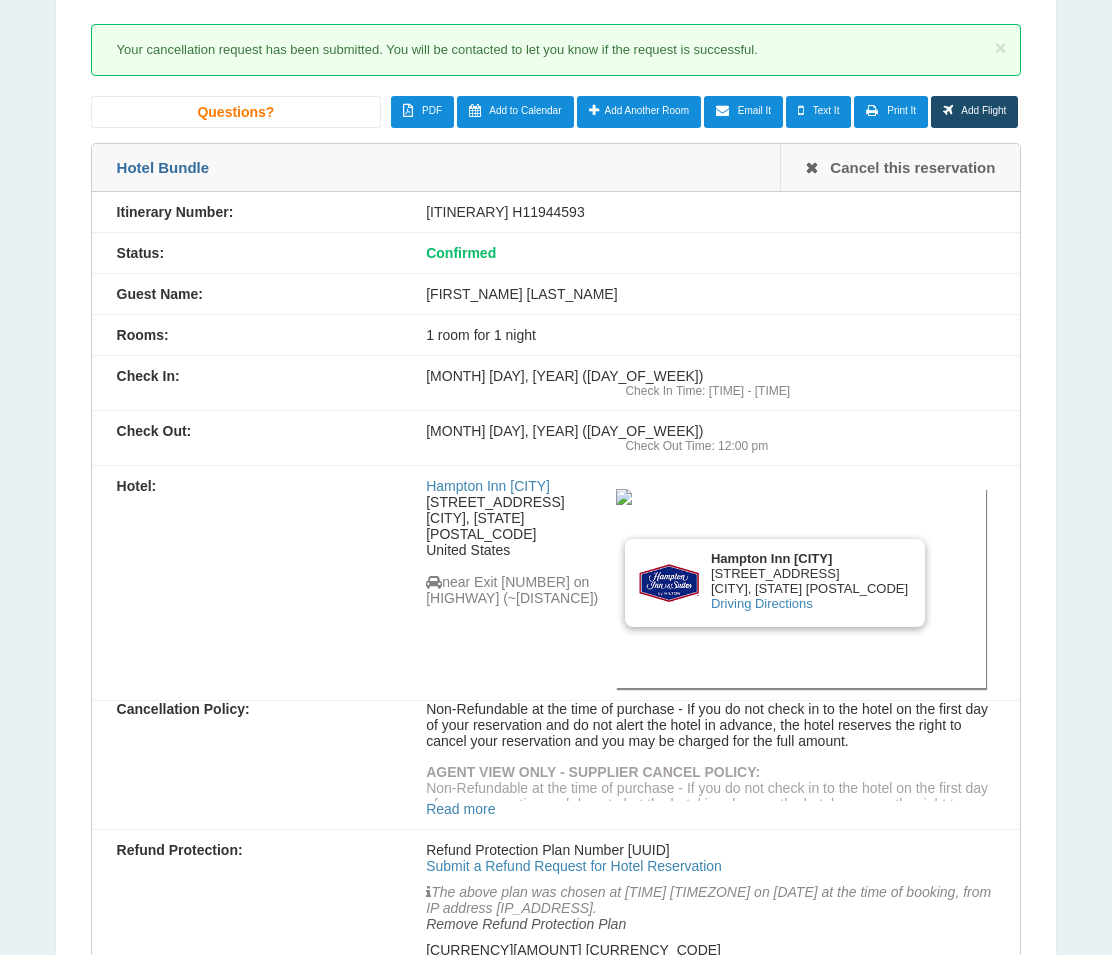 click on "[HOTEL_NAME]
[STREET_ADDRESS] [CITY], [STATE] [POSTAL_CODE] United States
near Exit [NUMBER] on [HIGHWAY] (~[DISTANCE])" at bounding box center (521, 542) 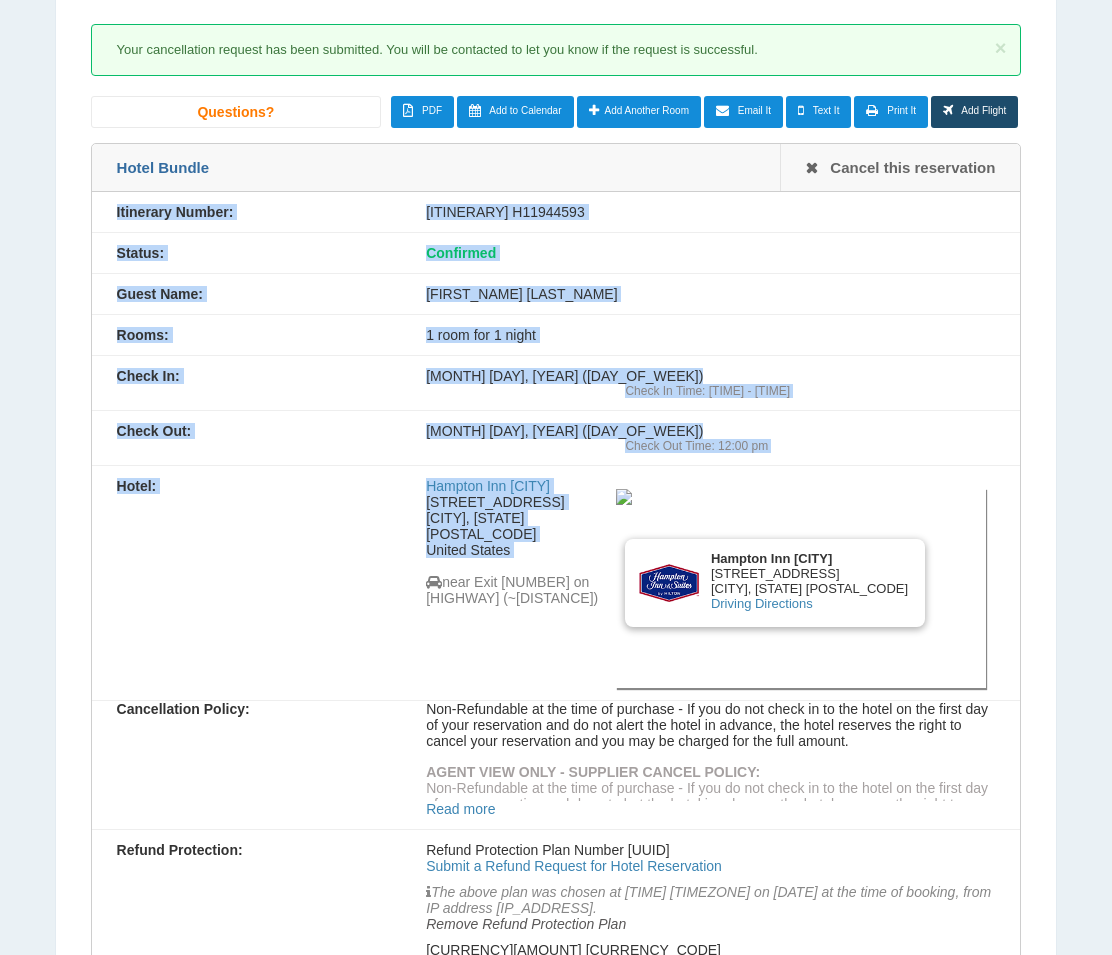 drag, startPoint x: 538, startPoint y: 513, endPoint x: 95, endPoint y: 197, distance: 544.15533 